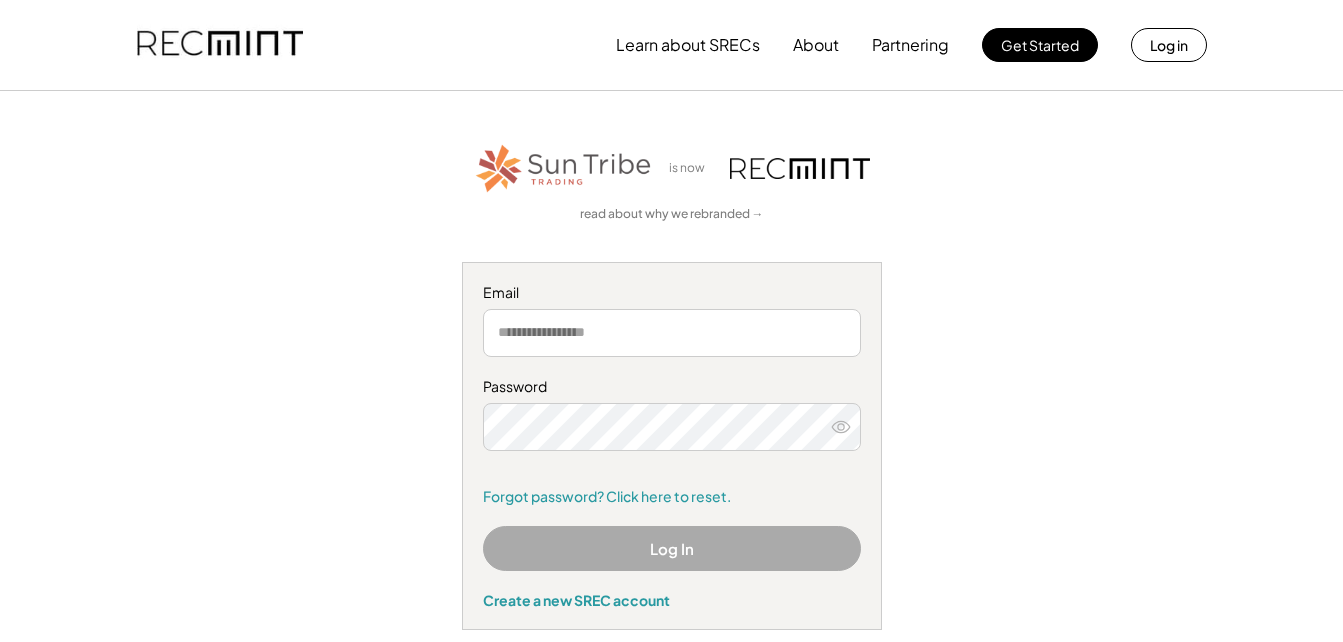 scroll, scrollTop: 0, scrollLeft: 0, axis: both 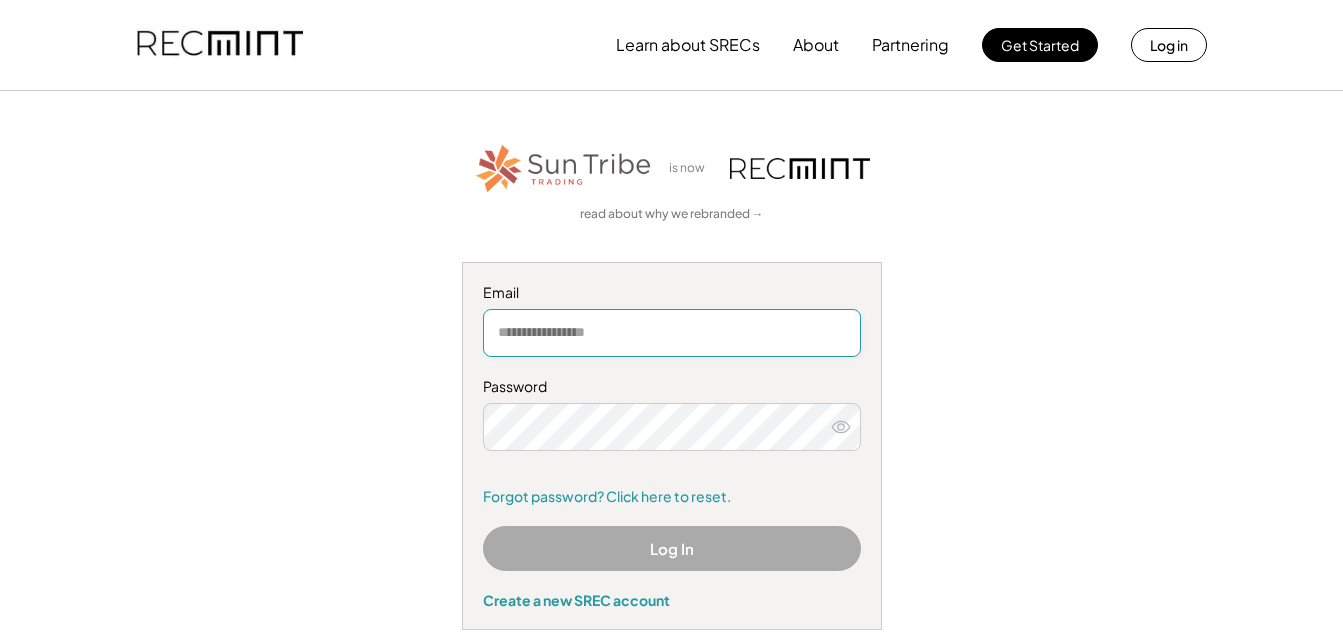 click at bounding box center (672, 333) 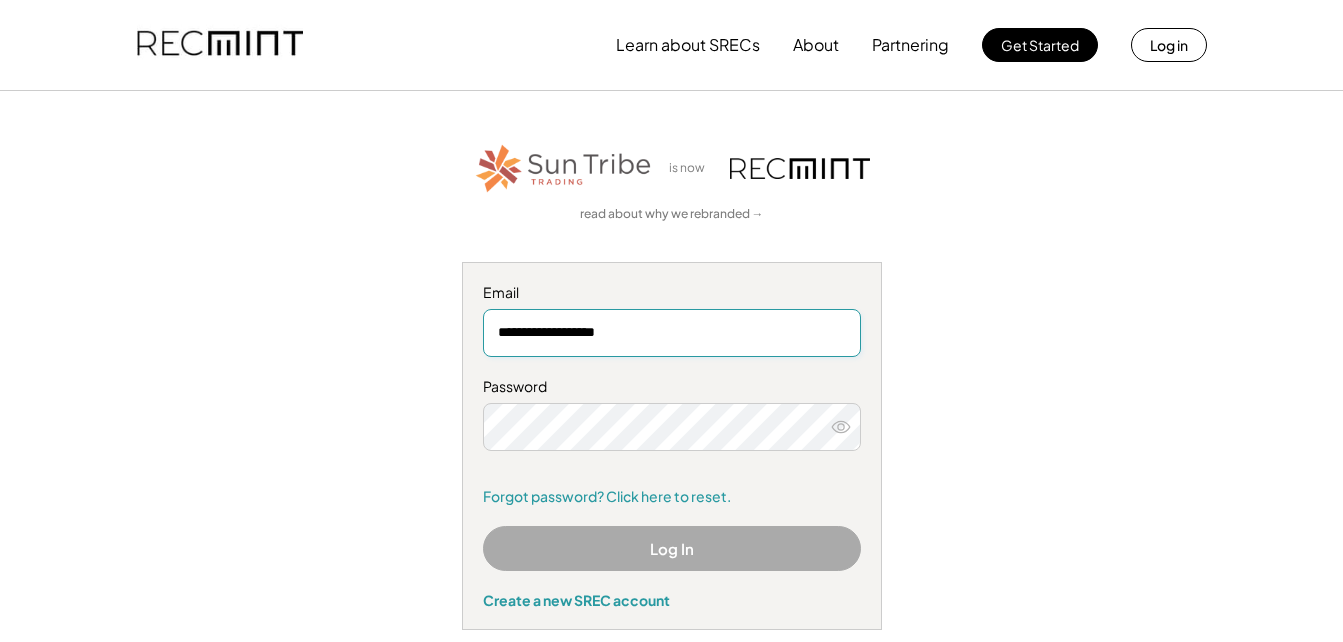 type on "**********" 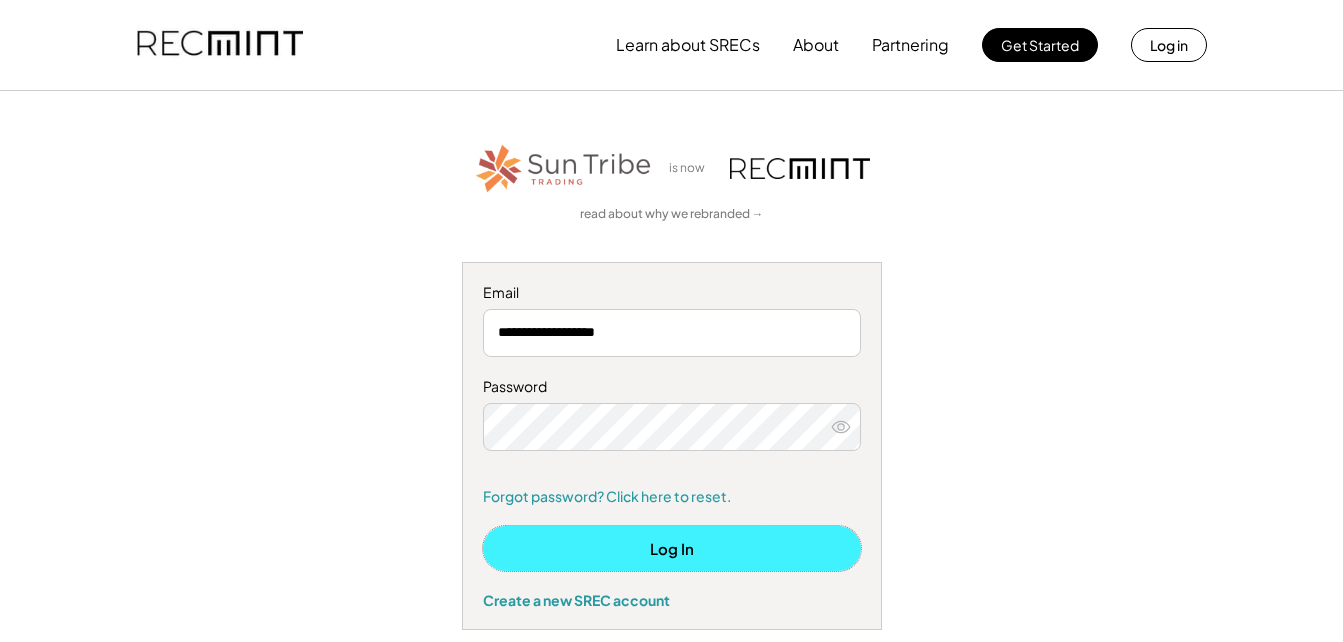 click on "Log In" at bounding box center (672, 548) 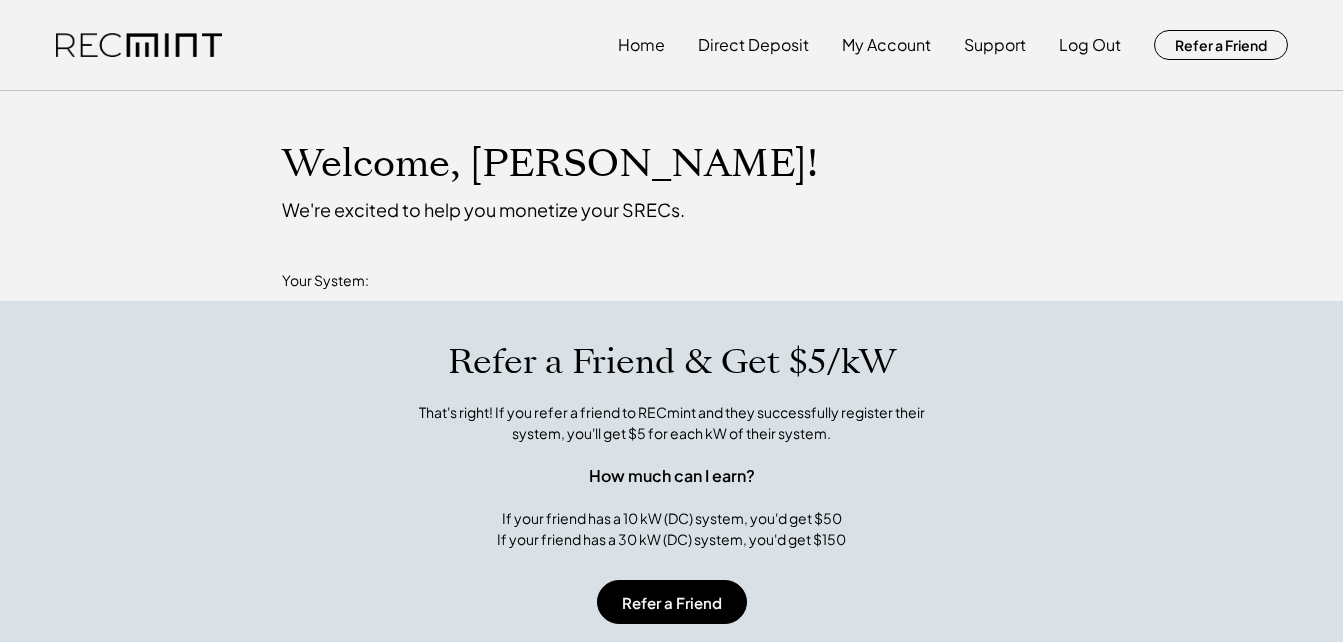 scroll, scrollTop: 0, scrollLeft: 0, axis: both 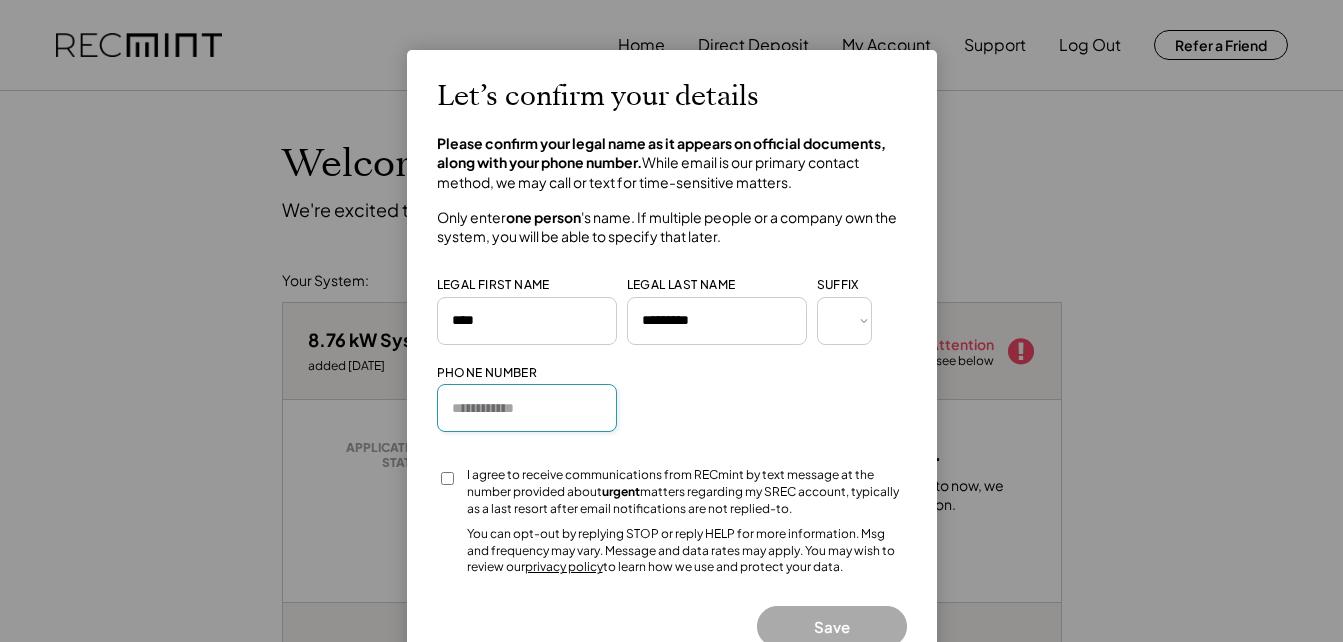 click at bounding box center [527, 408] 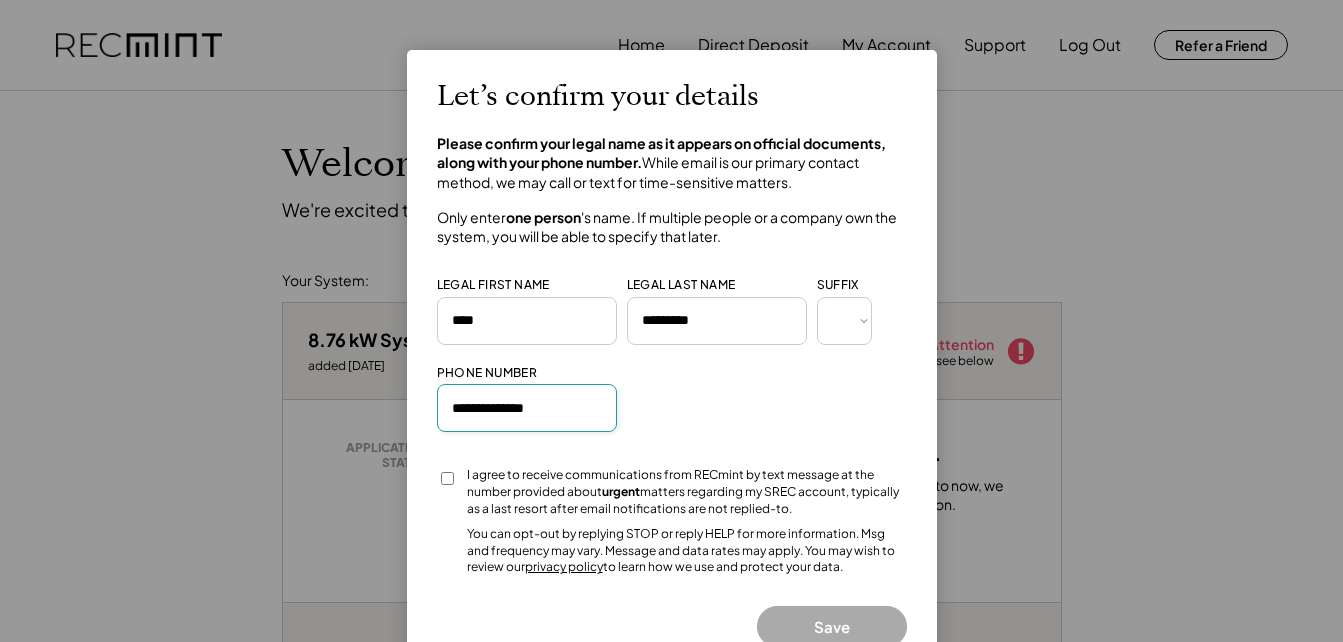 type on "**********" 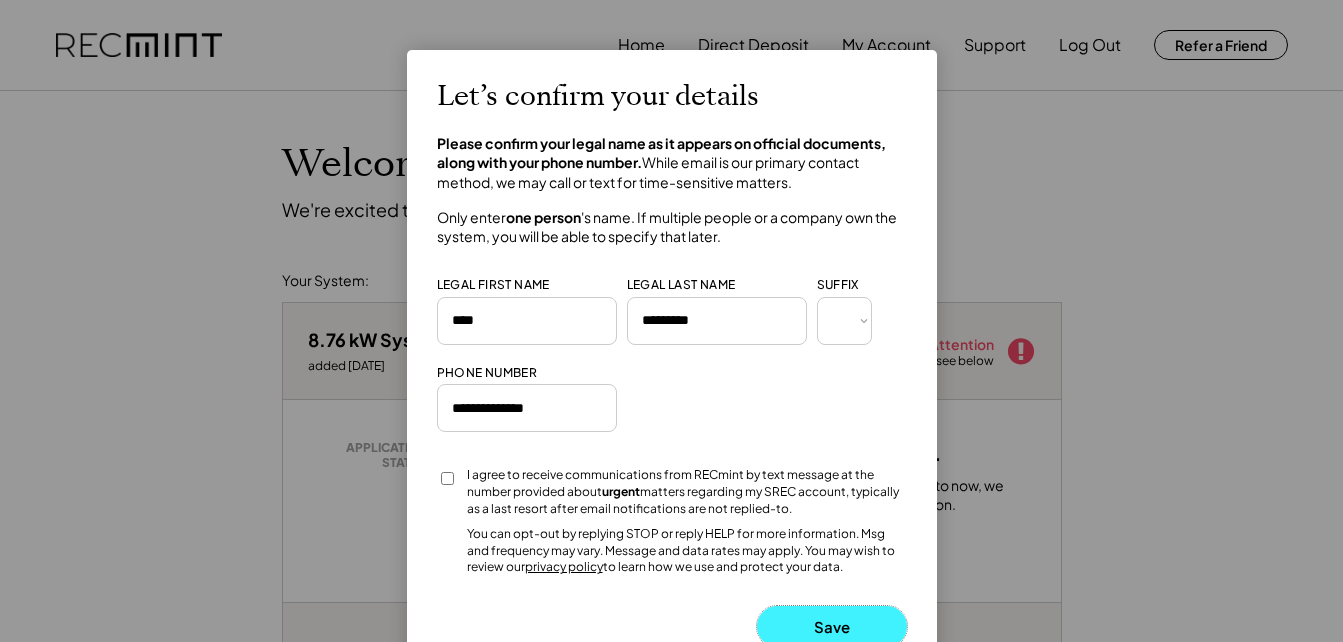 click on "Save" at bounding box center (832, 626) 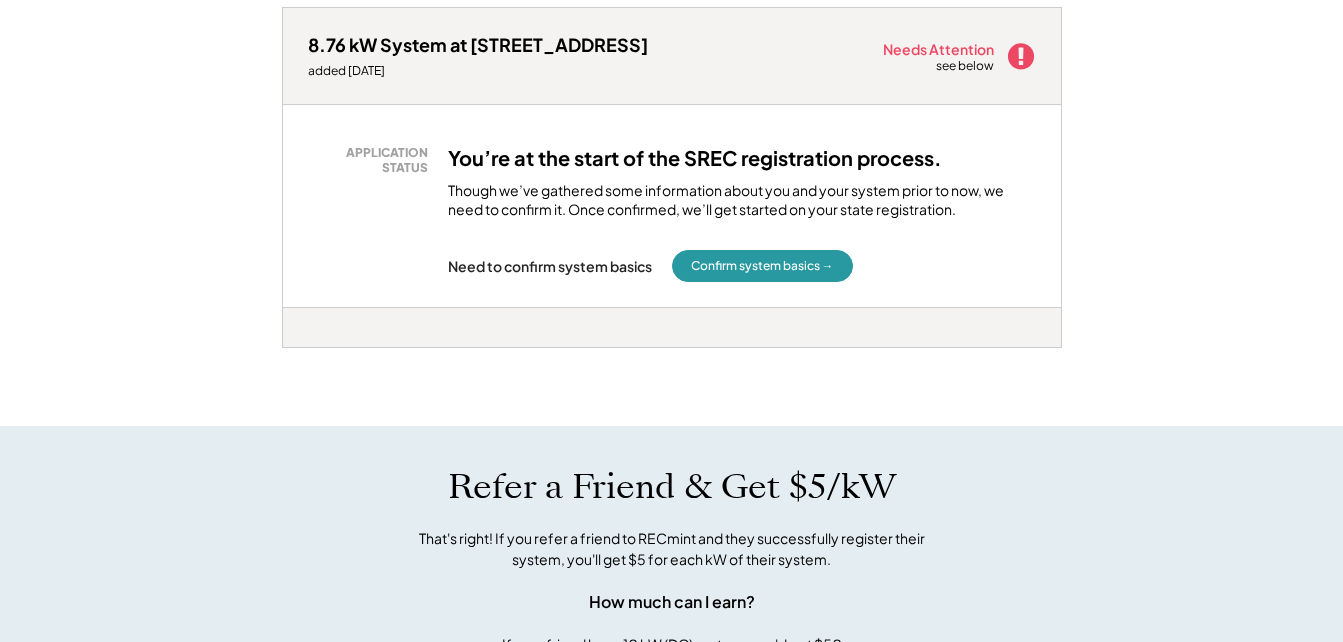 scroll, scrollTop: 298, scrollLeft: 0, axis: vertical 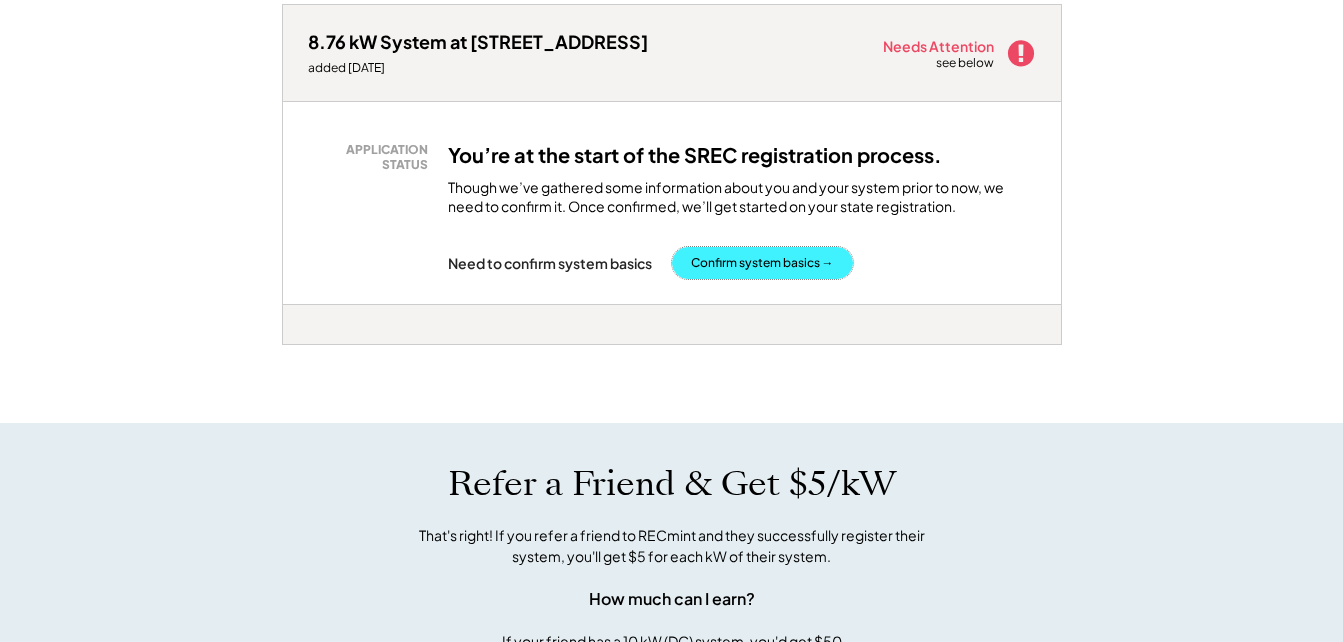 click on "Confirm system basics →" at bounding box center (762, 263) 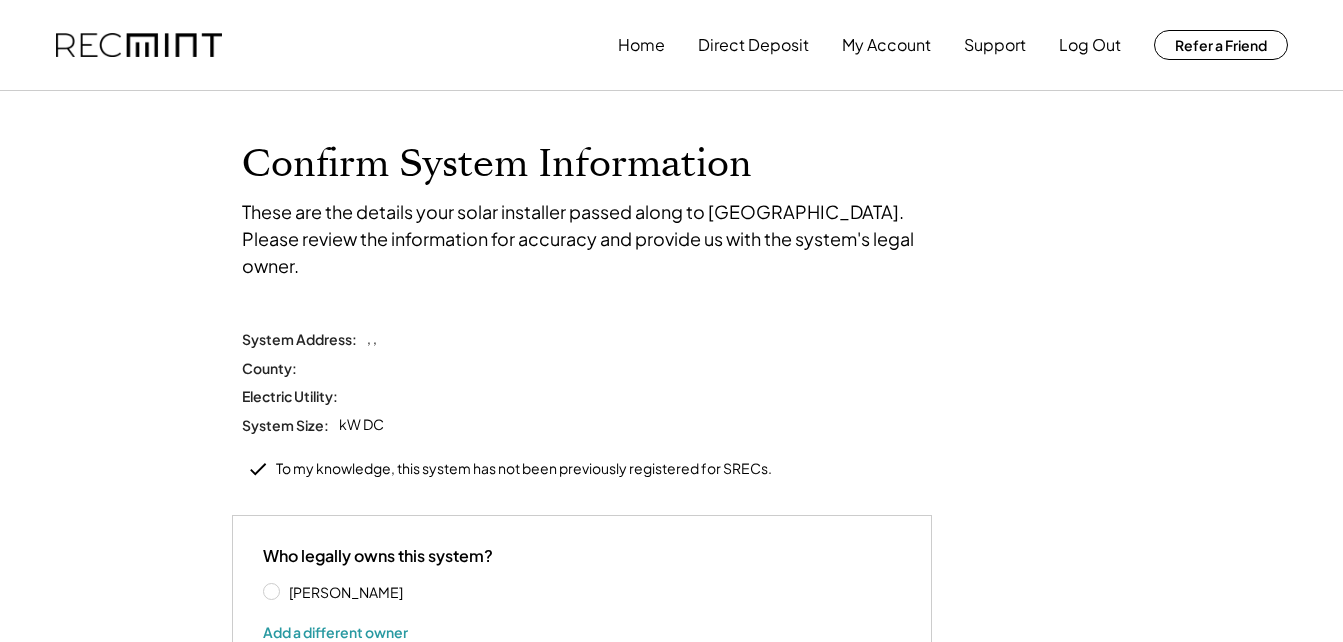 scroll, scrollTop: 0, scrollLeft: 0, axis: both 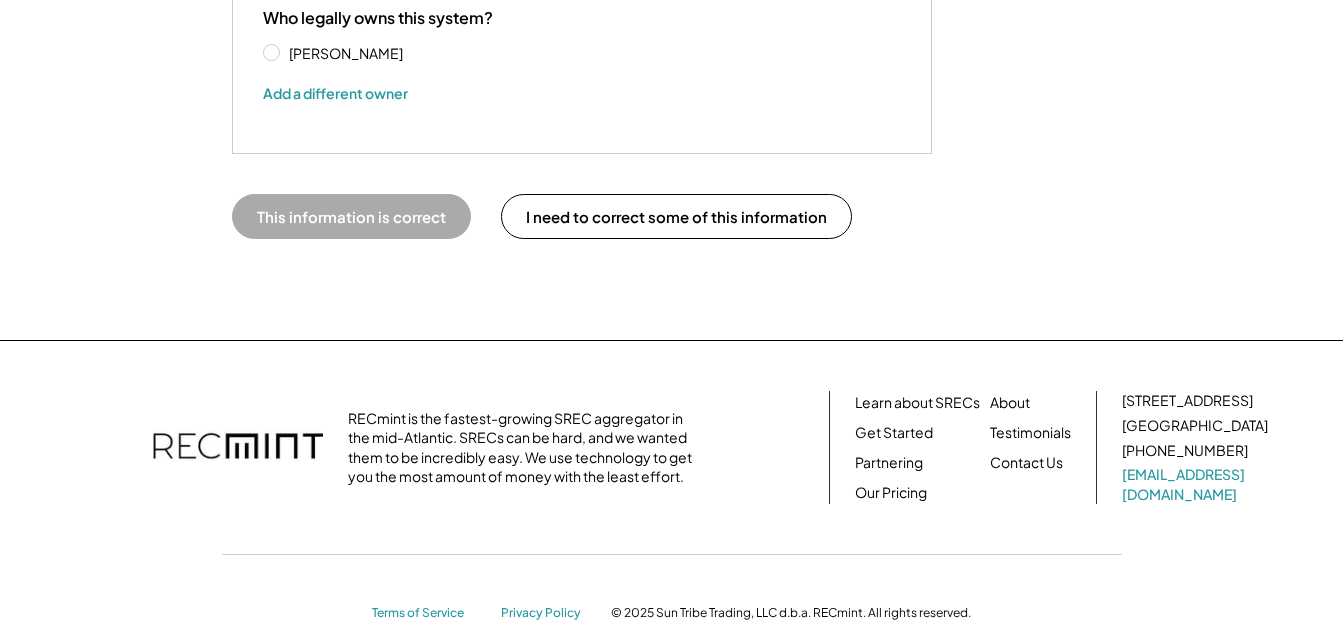 click on "This information is correct" at bounding box center (351, 216) 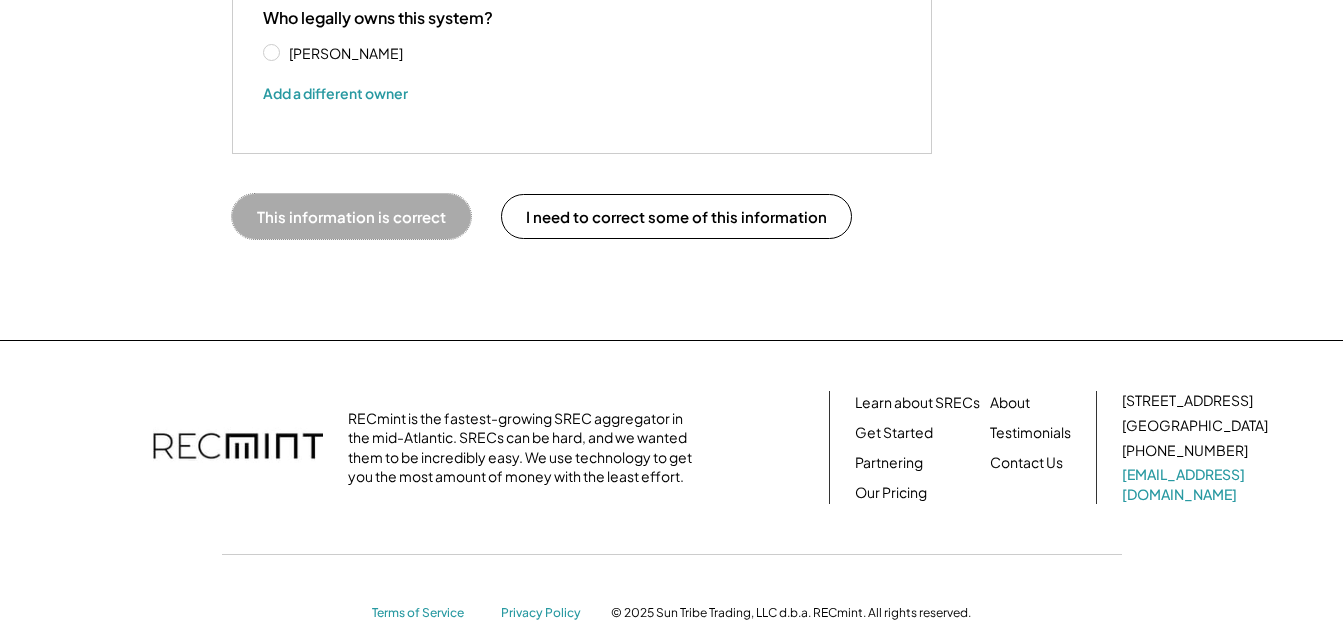 click on "This information is correct" at bounding box center (351, 216) 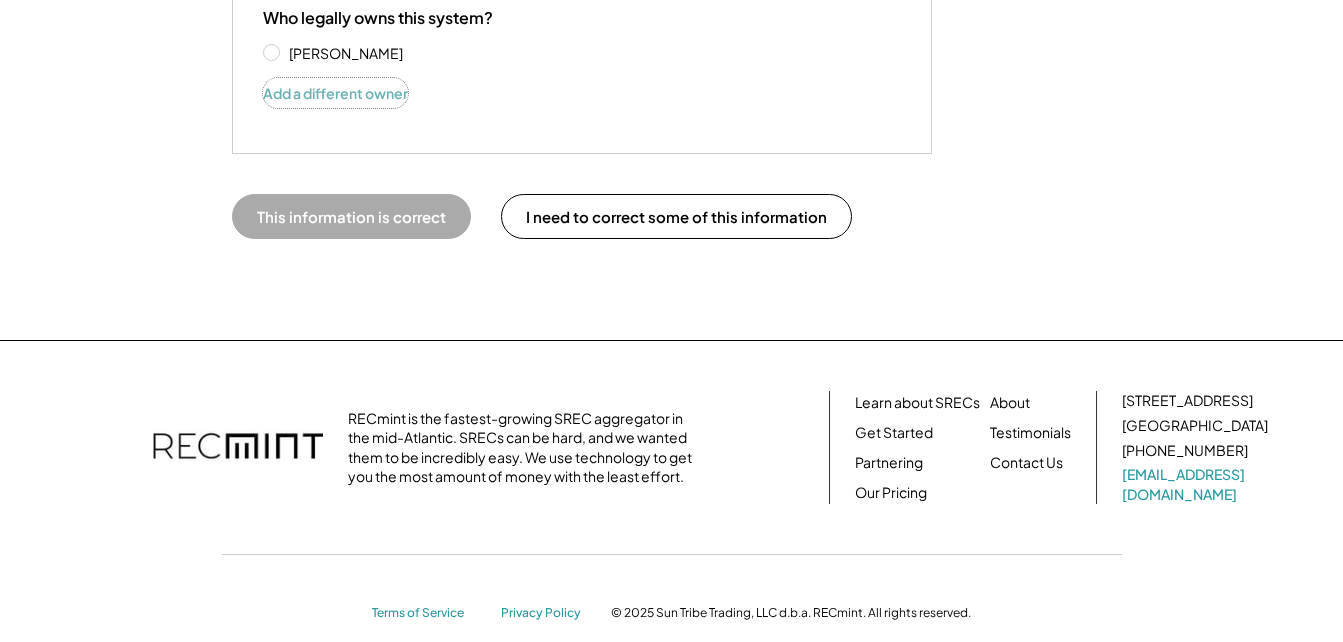 click on "Add a different owner" at bounding box center [335, 93] 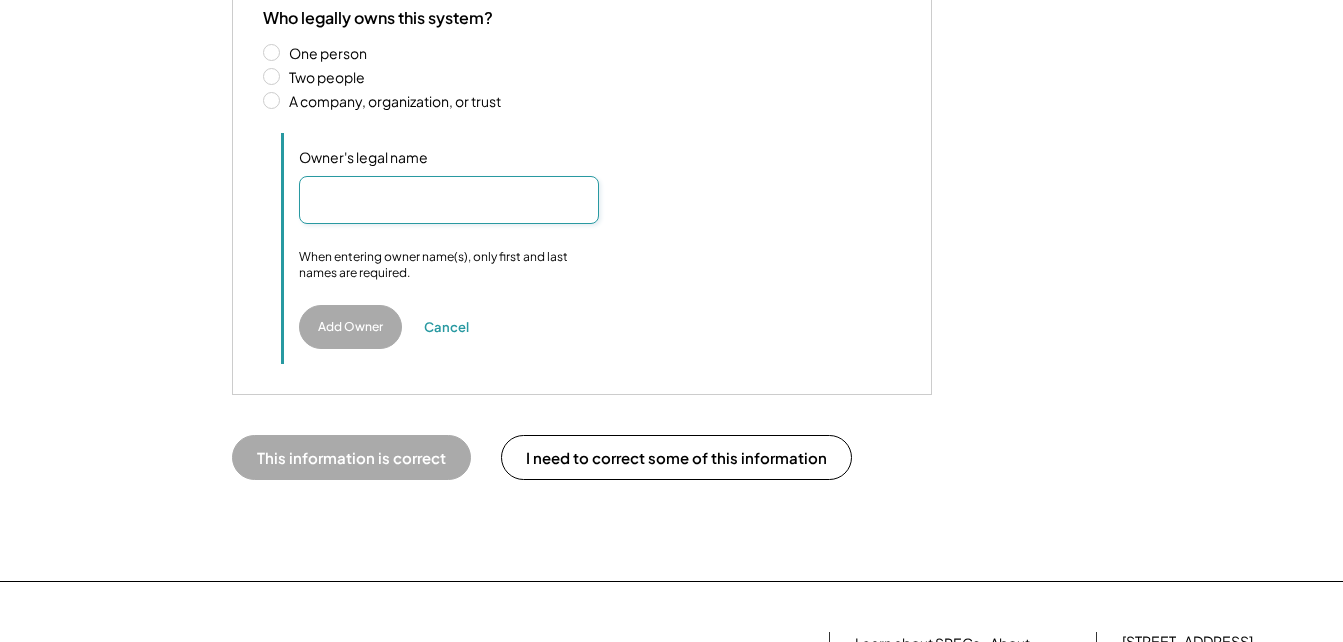 click at bounding box center [449, 200] 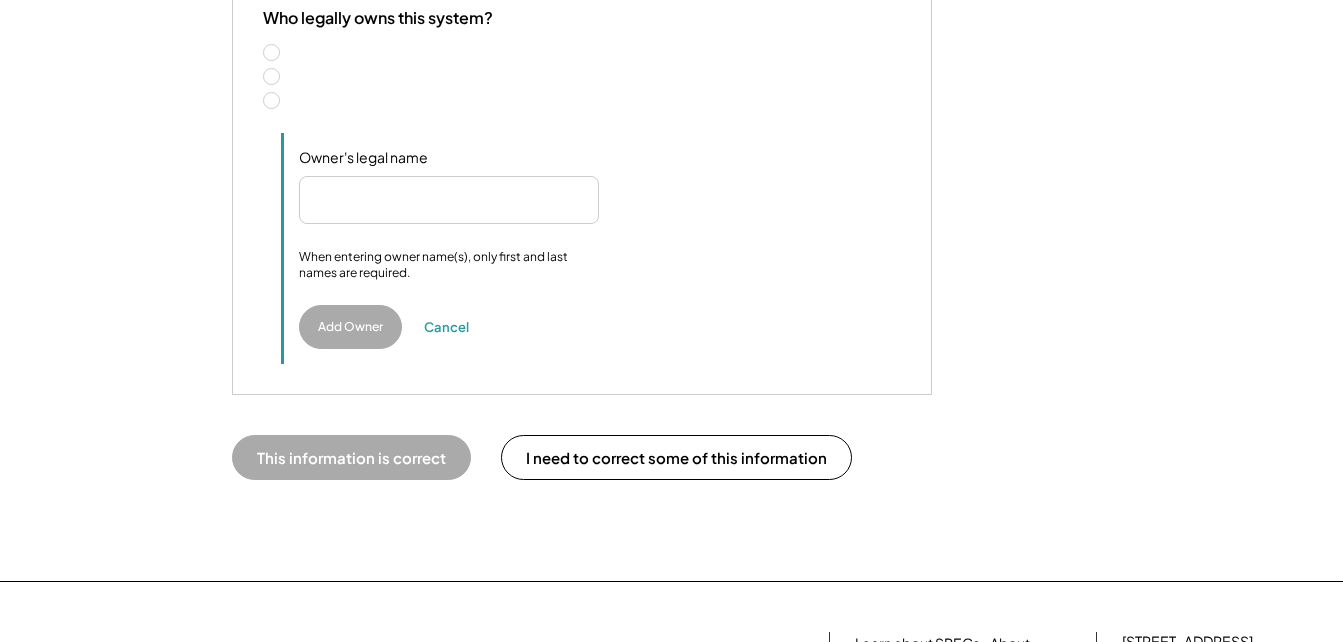 click on "Two people" at bounding box center [592, 77] 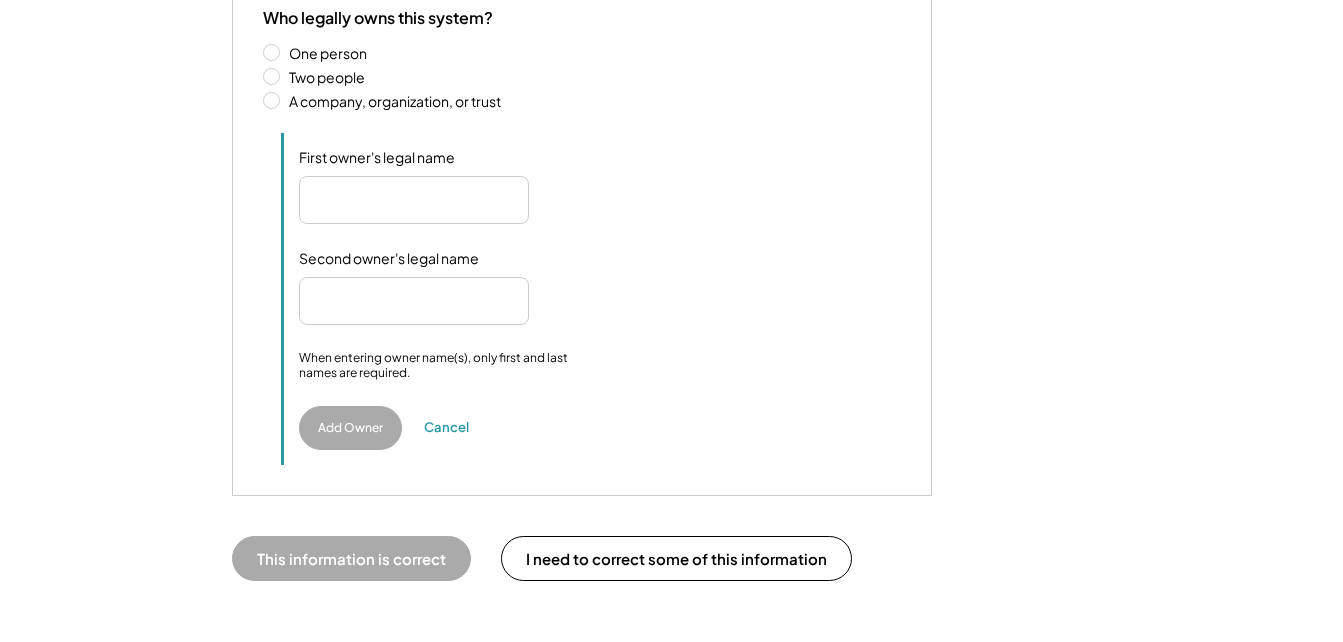 click at bounding box center [414, 200] 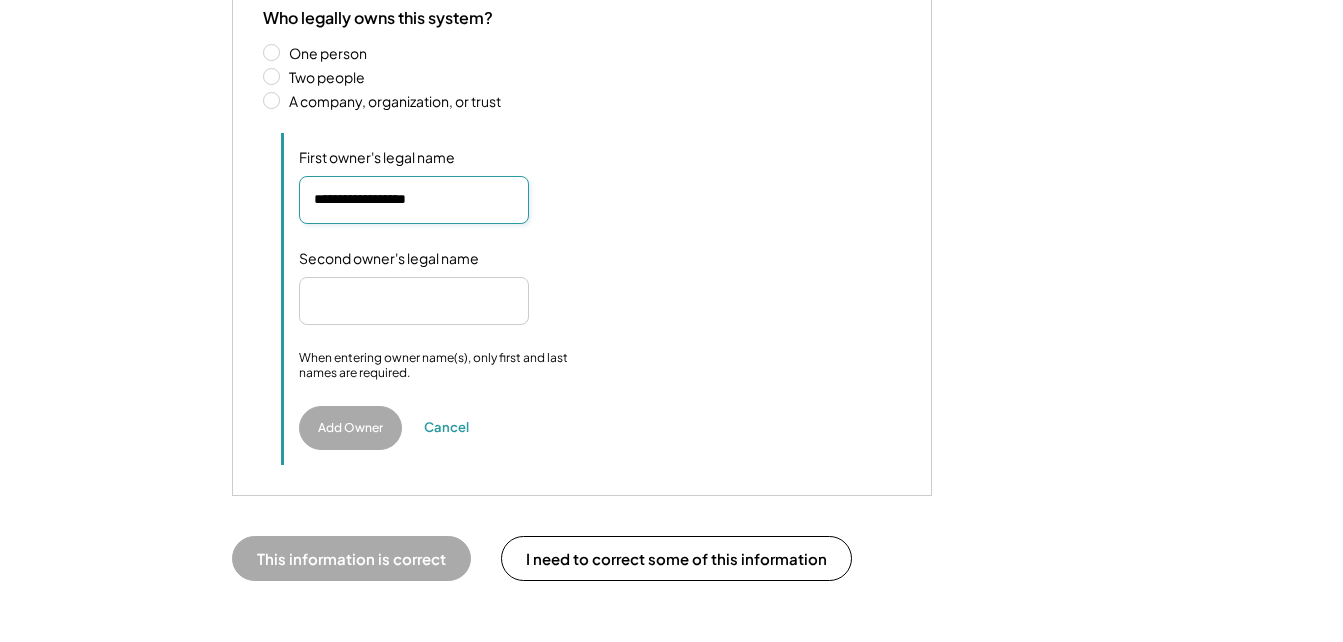 type on "**********" 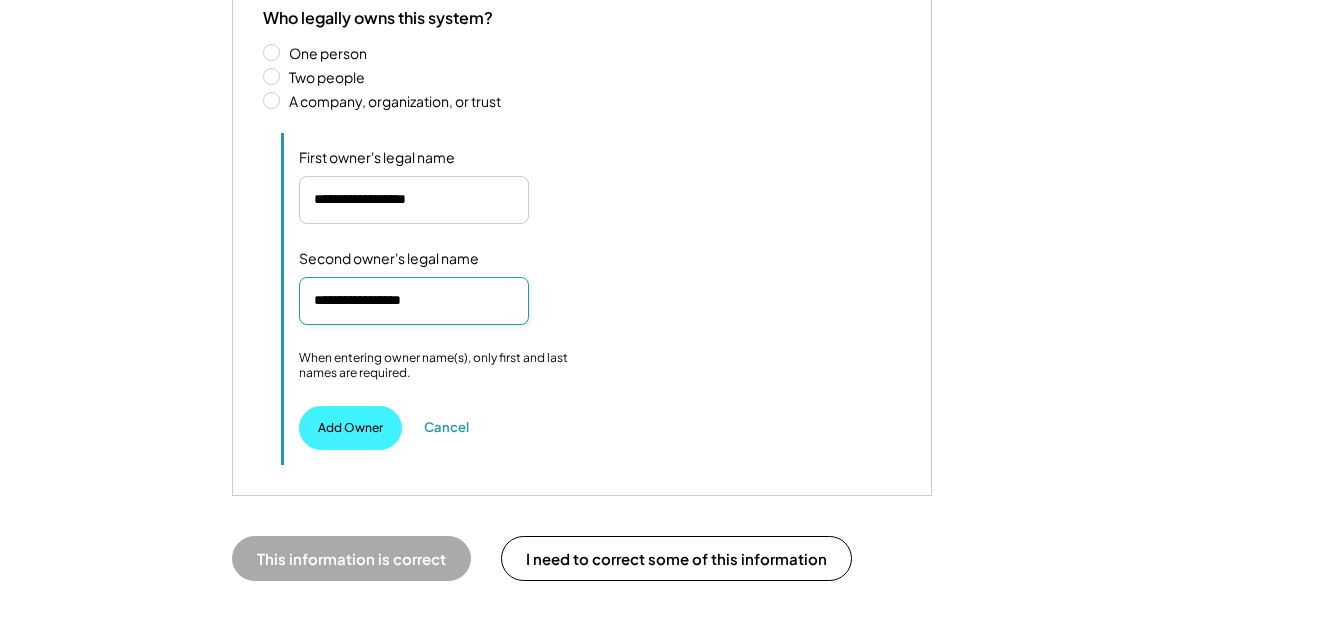 type on "**********" 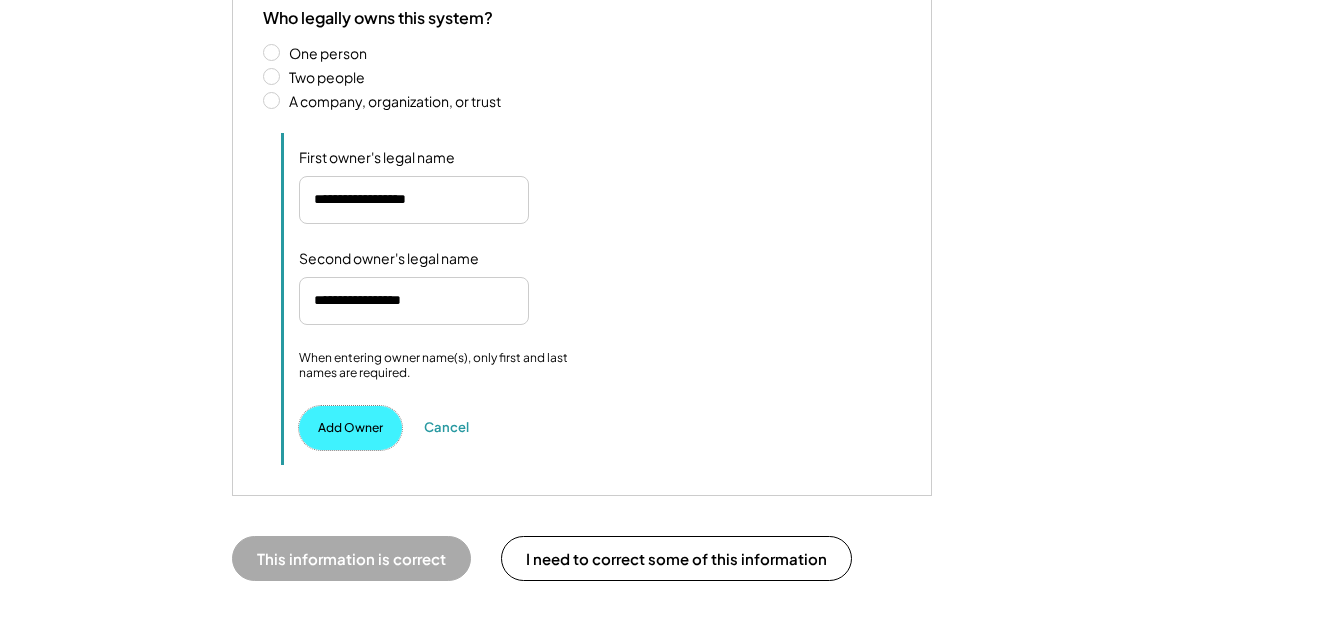click on "Add Owner" at bounding box center (350, 428) 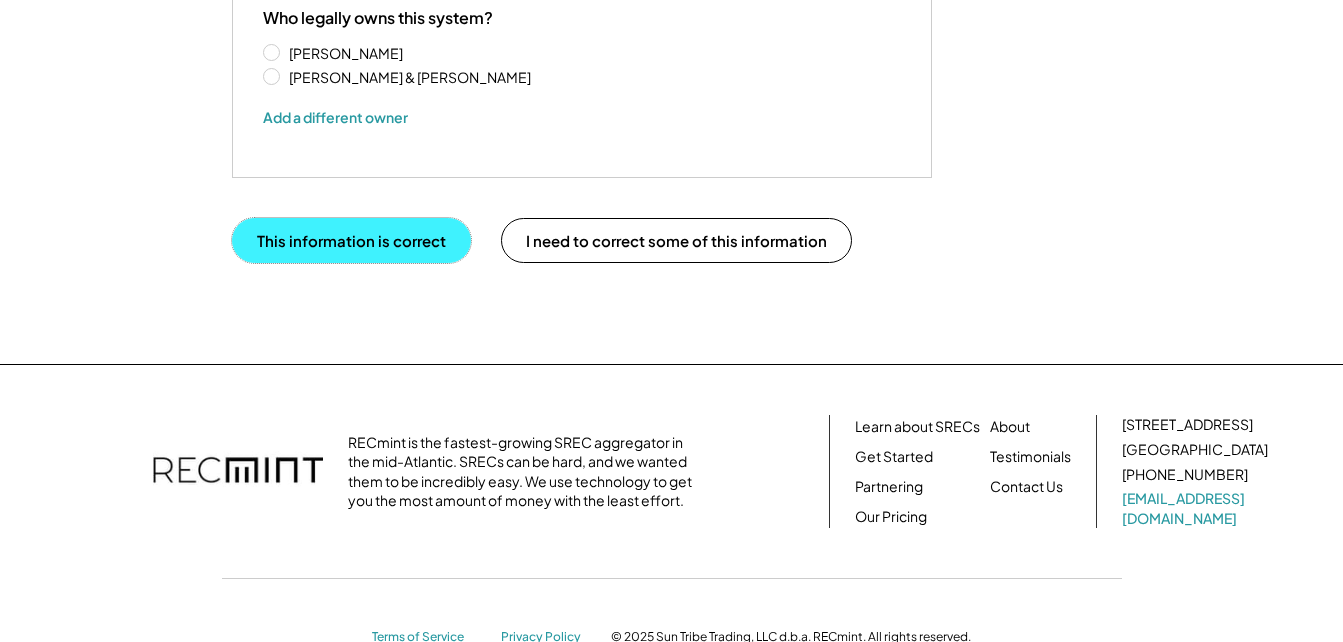 click on "This information is correct" at bounding box center (351, 240) 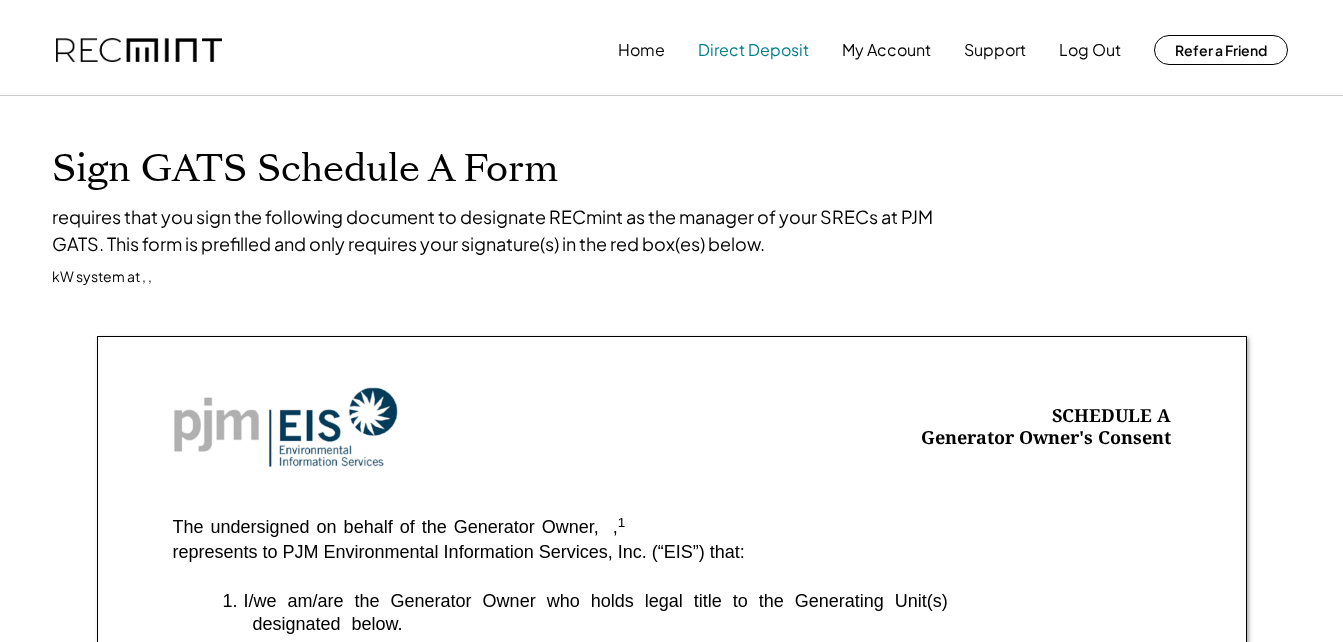 scroll, scrollTop: 0, scrollLeft: 0, axis: both 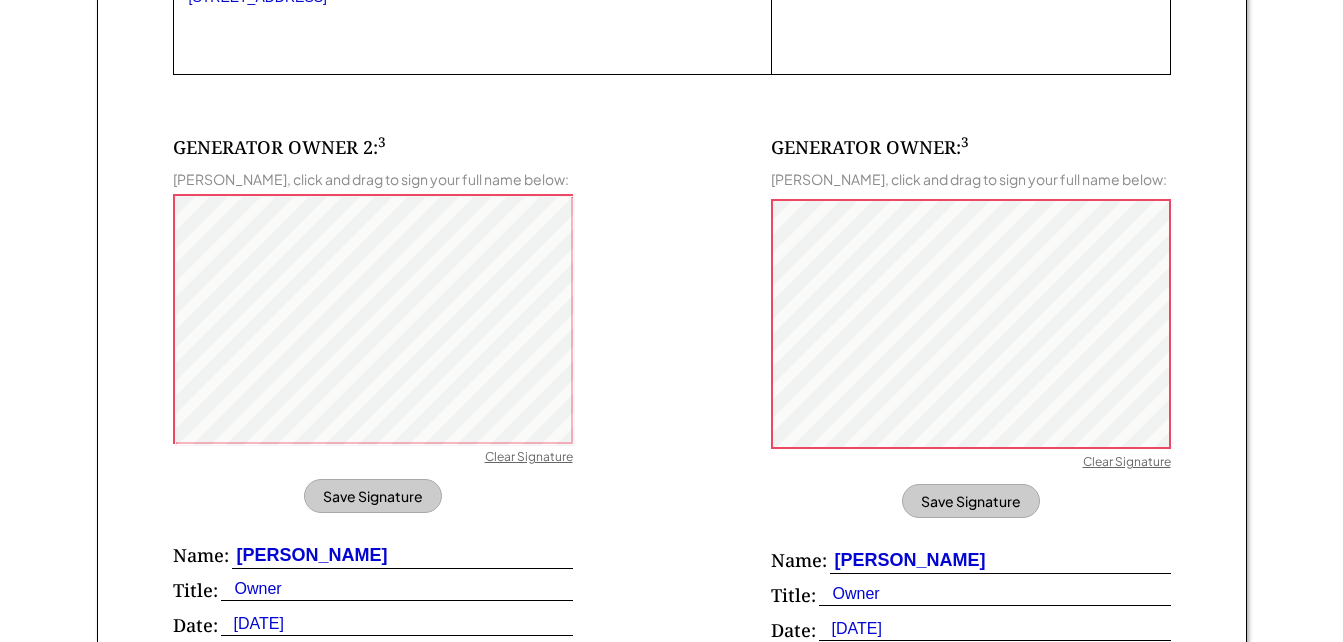 click on "Scott W Robertson" at bounding box center [310, 555] 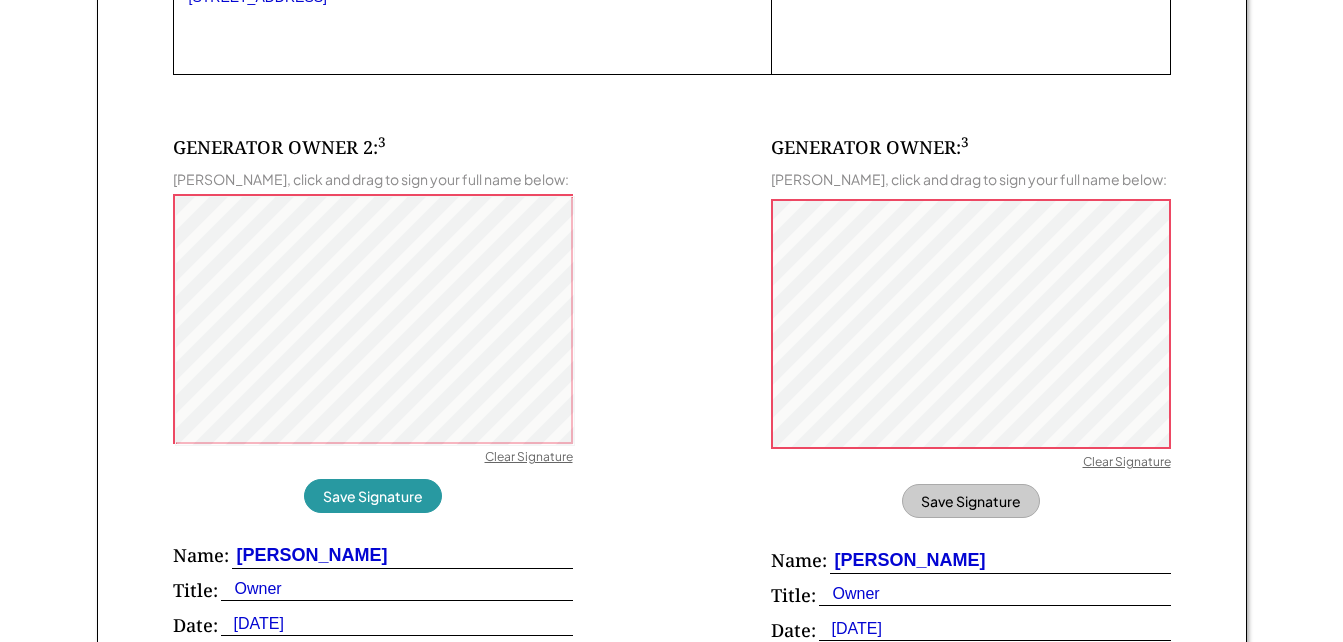 click on "Clear Signature" at bounding box center [529, 459] 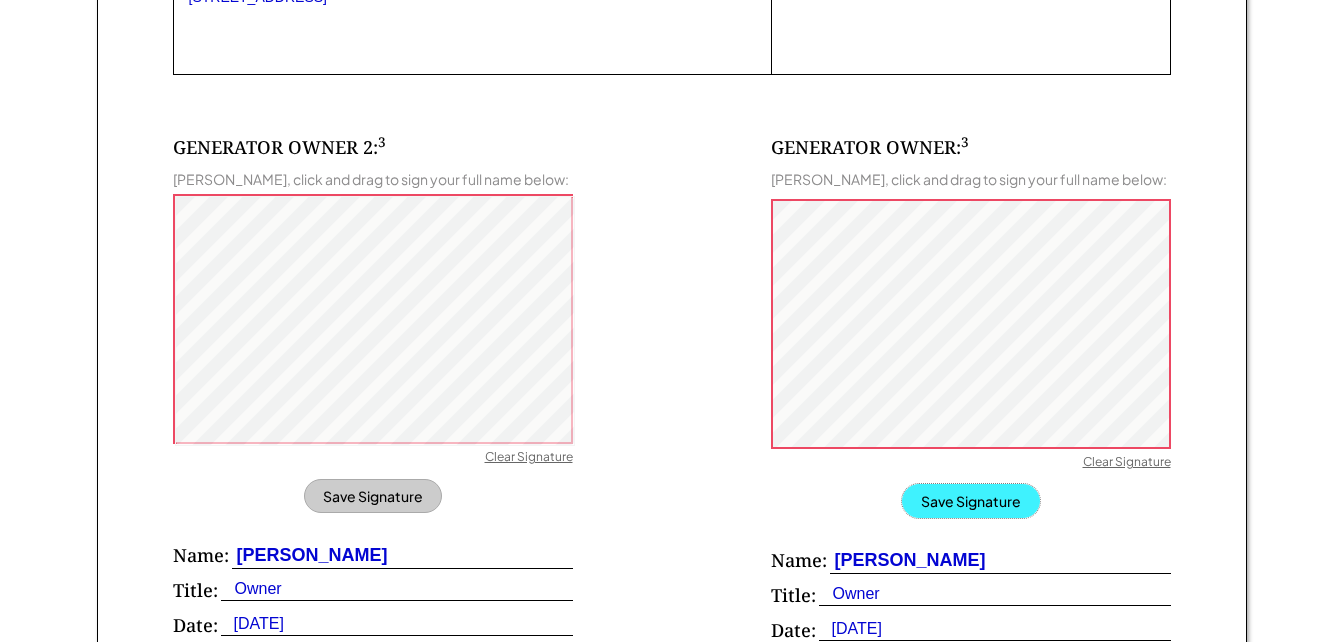 click on "Save Signature" at bounding box center (971, 501) 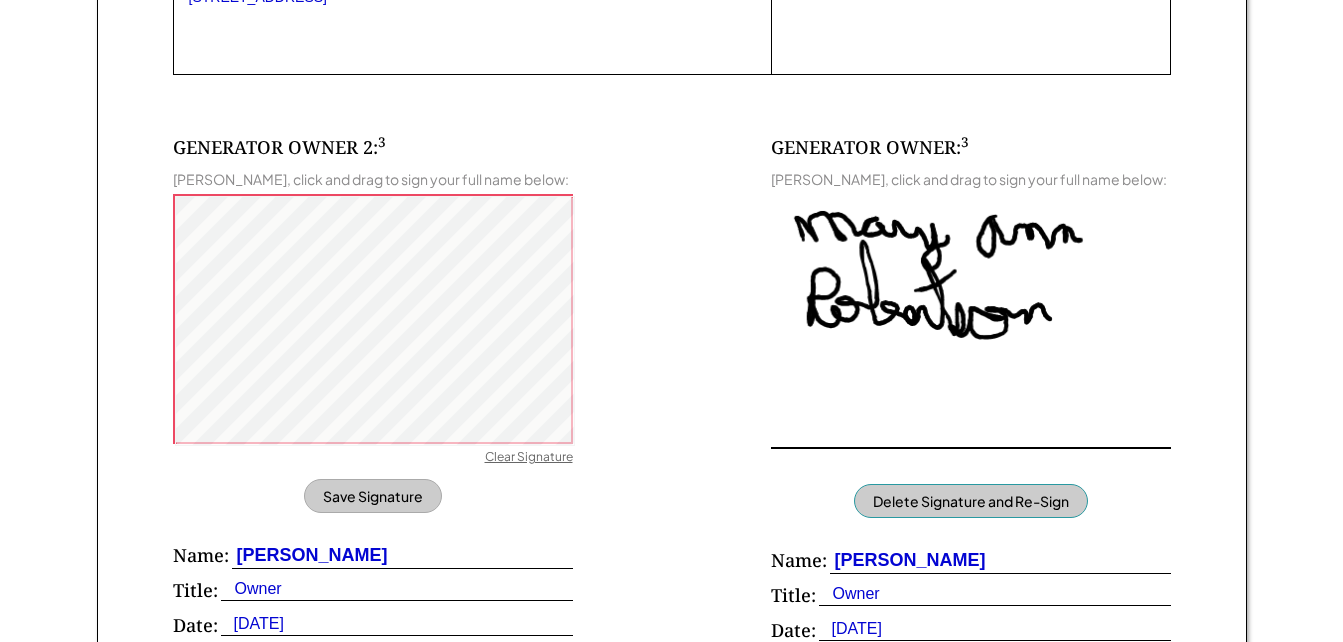 type 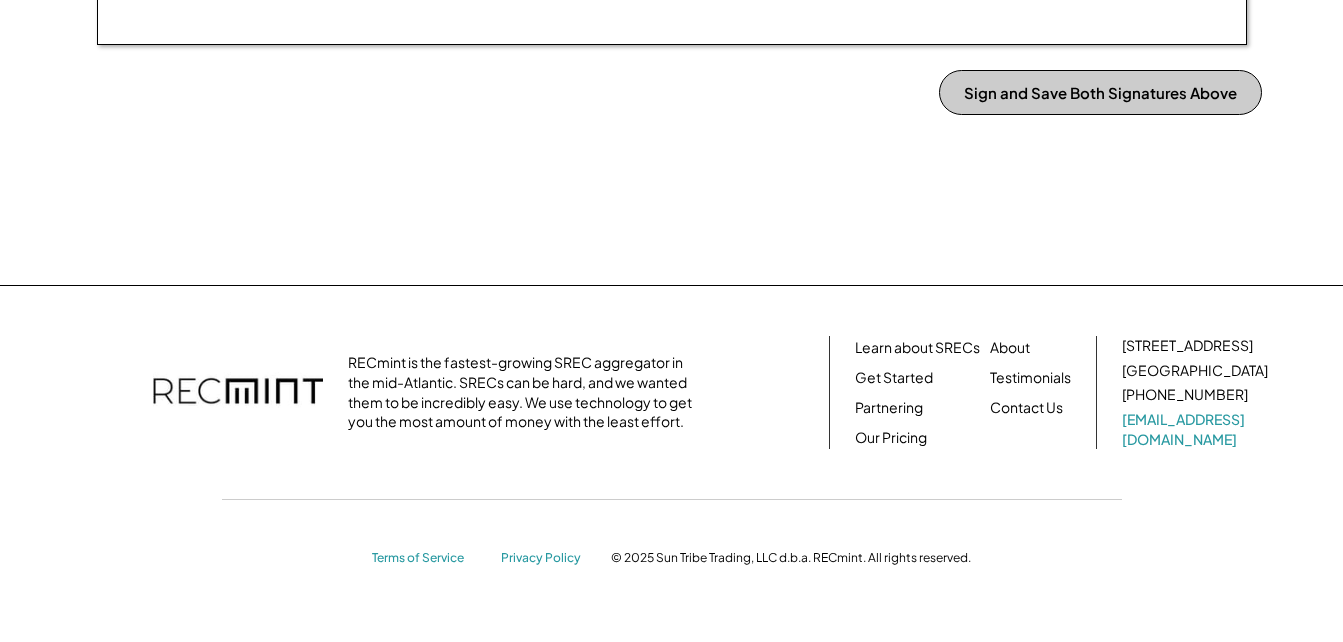 click on "Delete Signature and Re-Sign" at bounding box center (971, -158) 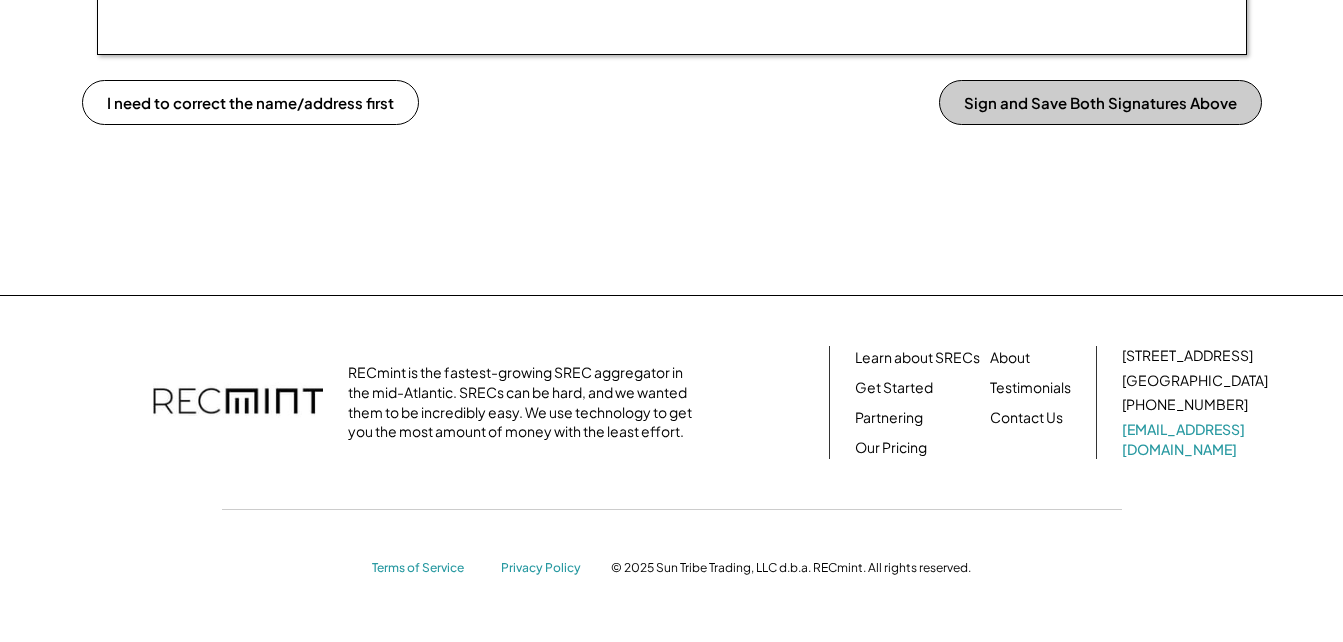 scroll, scrollTop: 1860, scrollLeft: 0, axis: vertical 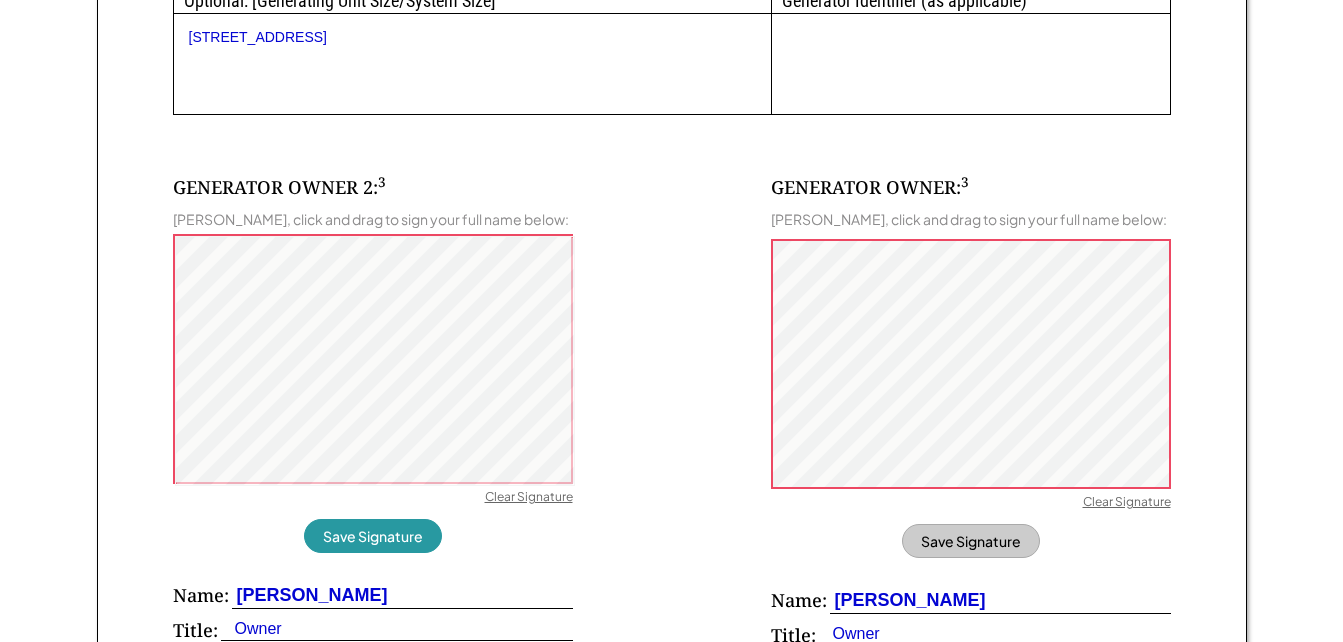 click on "GENERATOR OWNER 2: 3 Scott W Robertson, click and drag to sign your full name below:  Sign above Clear   Change background color   Change color   Change width   Undo Save as PNG   Save as JPG   Save as SVG Save SVG to Bubble Save as SVG with background Clear Signature Save Signature Name: Scott W Robertson Title: Owner Date: 7/30/25 GENERATOR OWNER: 3 Mary Ann Robertson, click and drag to sign your full name below:  Clear Signature Save Signature Name: Mary Ann Robertson Title: Owner Date: 7/30/25" at bounding box center (672, 404) 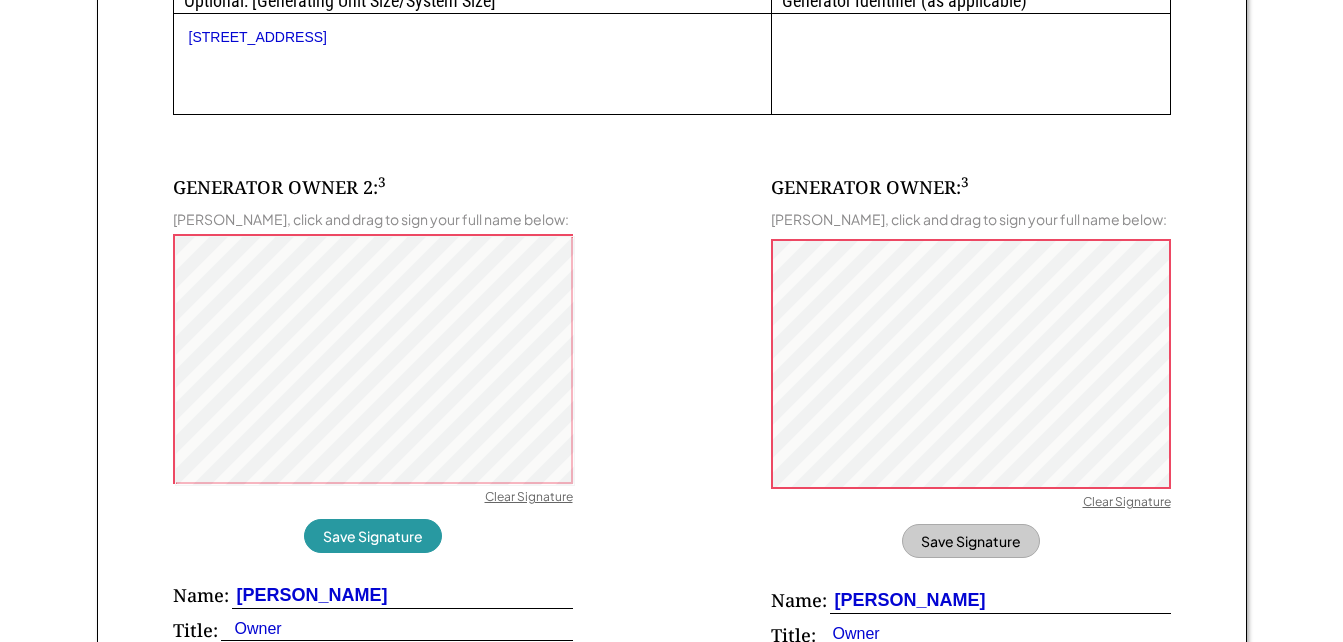 click on "GENERATOR OWNER 2: 3 Scott W Robertson, click and drag to sign your full name below:  Sign above Clear   Change background color   Change color   Change width   Undo Save as PNG   Save as JPG   Save as SVG Save SVG to Bubble Save as SVG with background Clear Signature Save Signature Name: Scott W Robertson Title: Owner Date: 7/30/25 GENERATOR OWNER: 3 Mary Ann Robertson, click and drag to sign your full name below:  Clear Signature Save Signature Name: Mary Ann Robertson Title: Owner Date: 7/30/25" at bounding box center [672, 404] 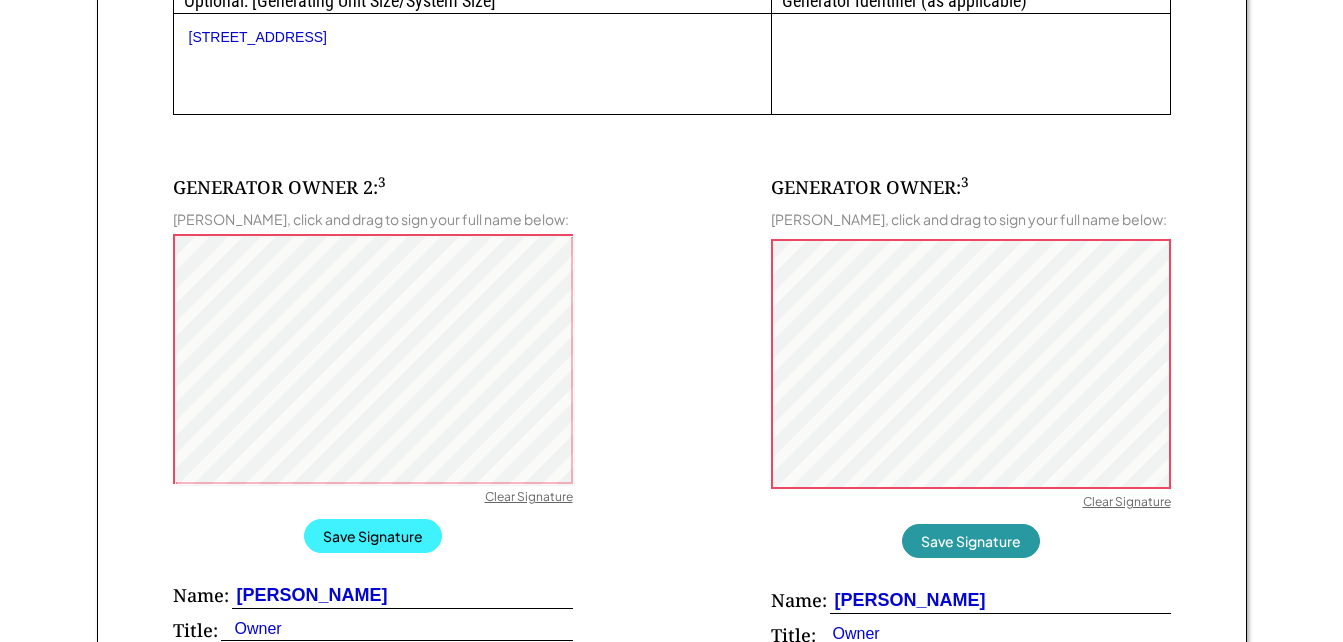 click on "Save Signature" at bounding box center [373, 536] 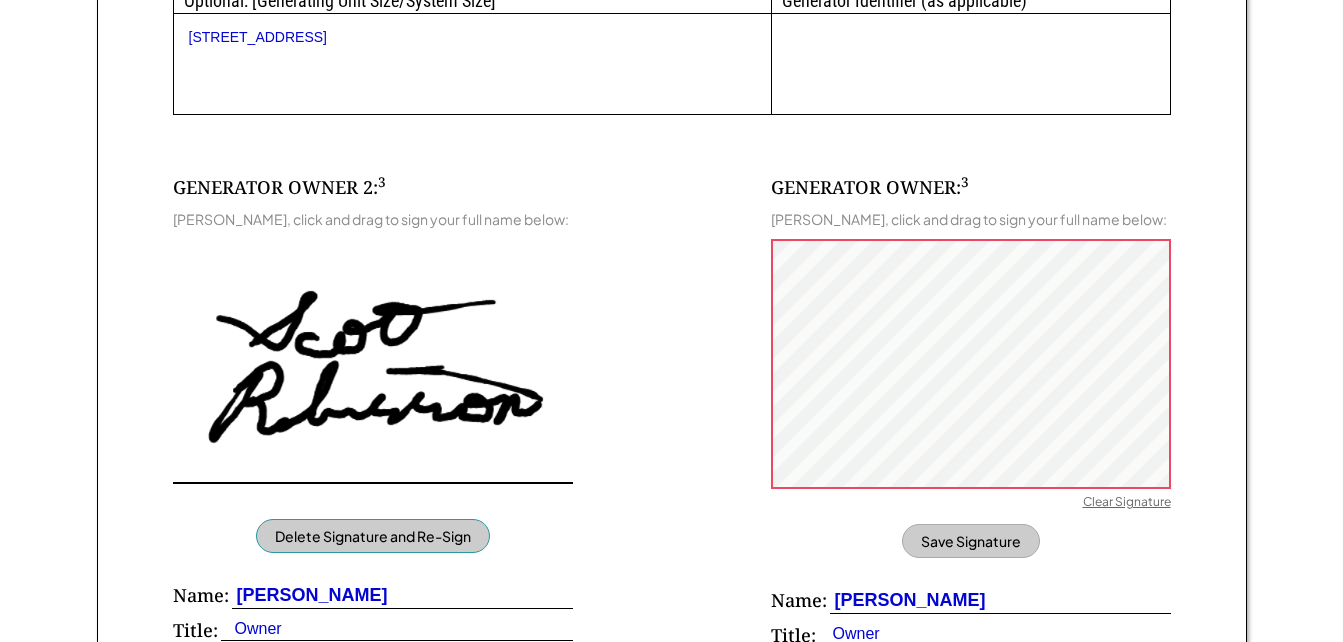 type 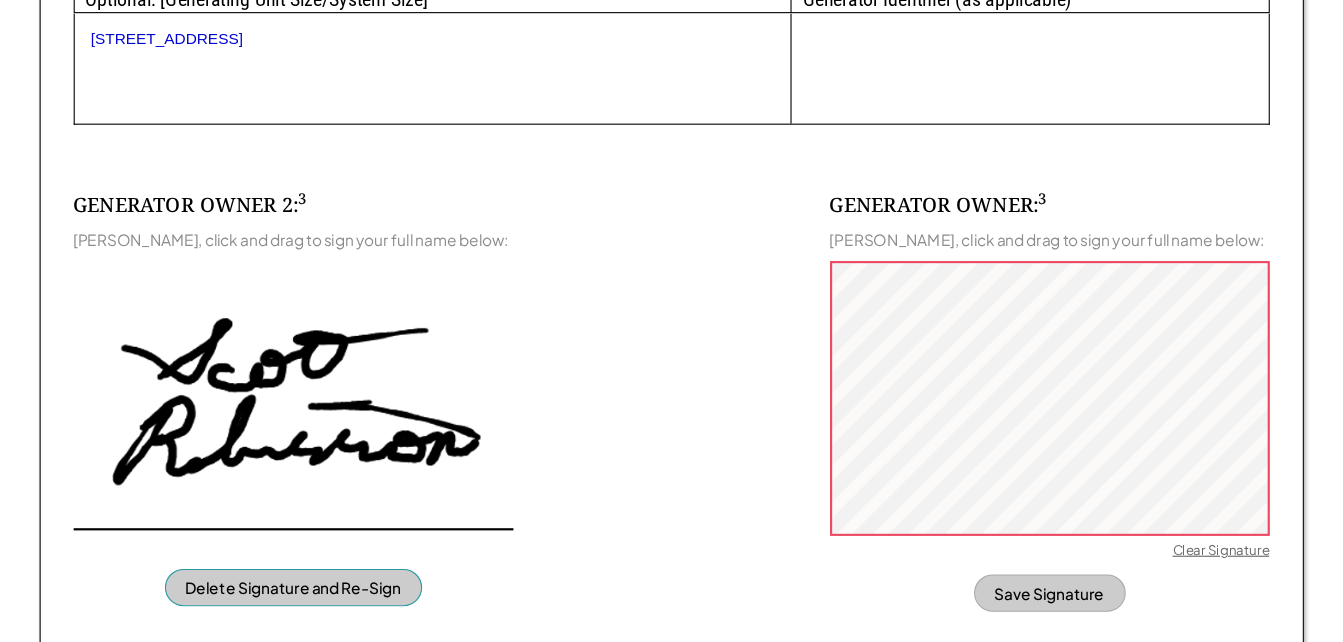 scroll, scrollTop: 1173, scrollLeft: 0, axis: vertical 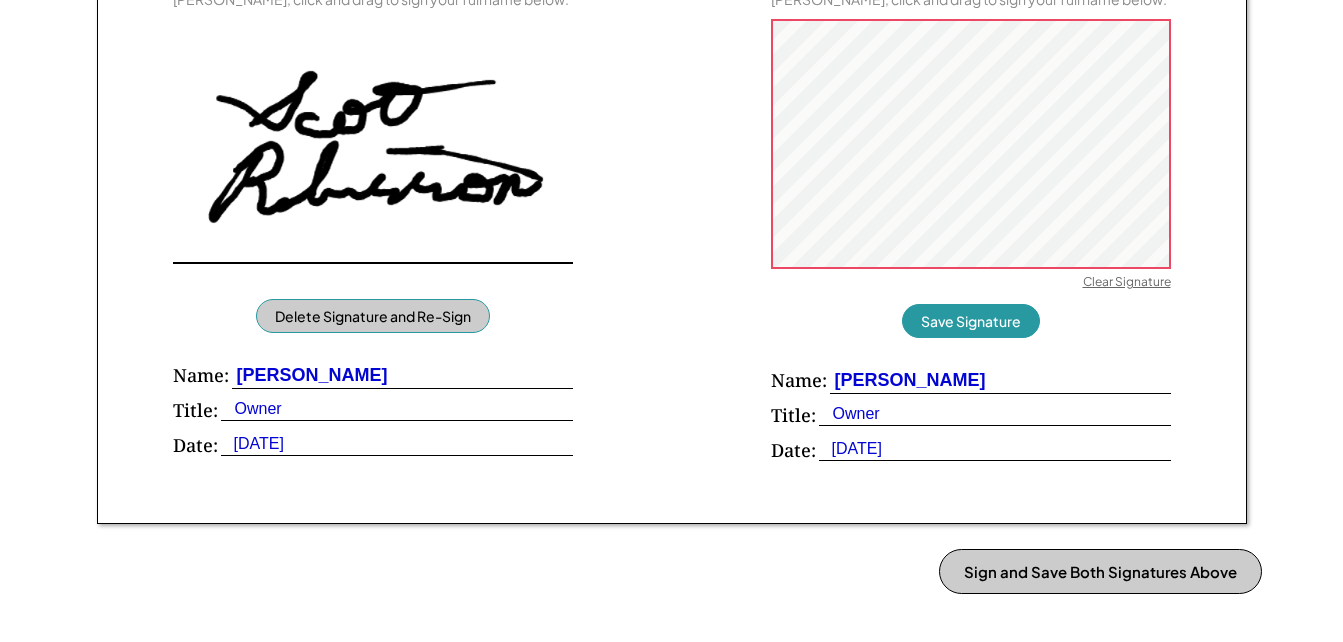 click on "Clear Signature" at bounding box center (1127, 284) 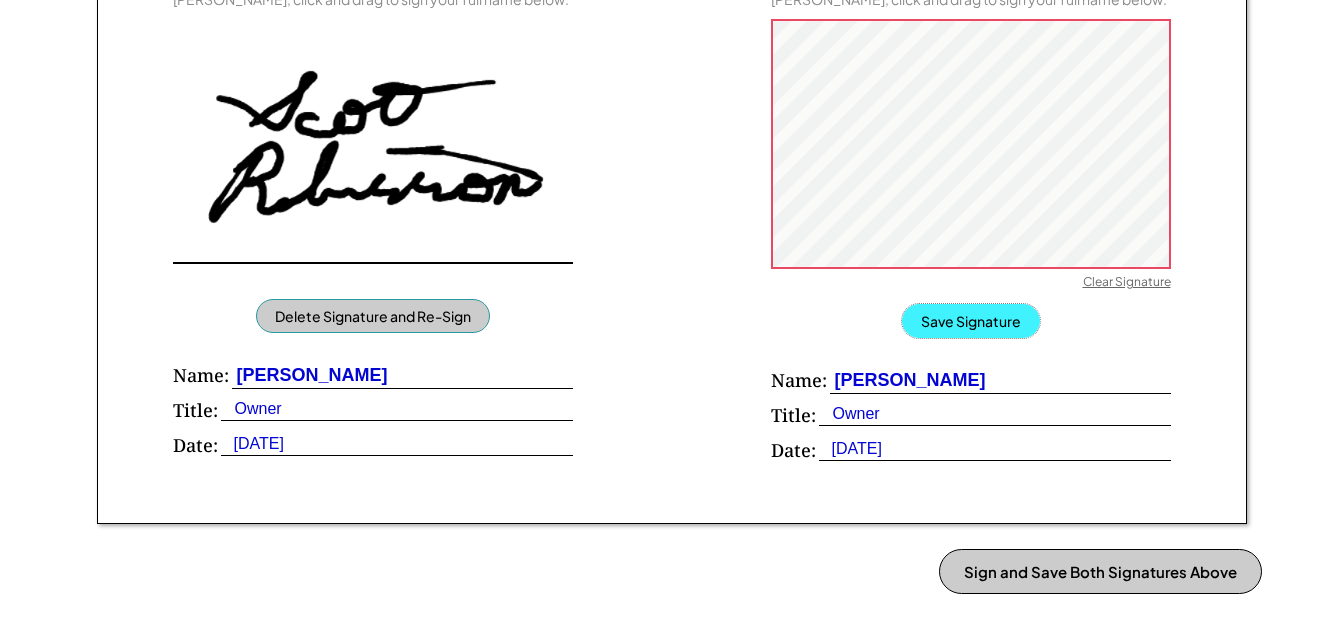 click on "Save Signature" at bounding box center (971, 321) 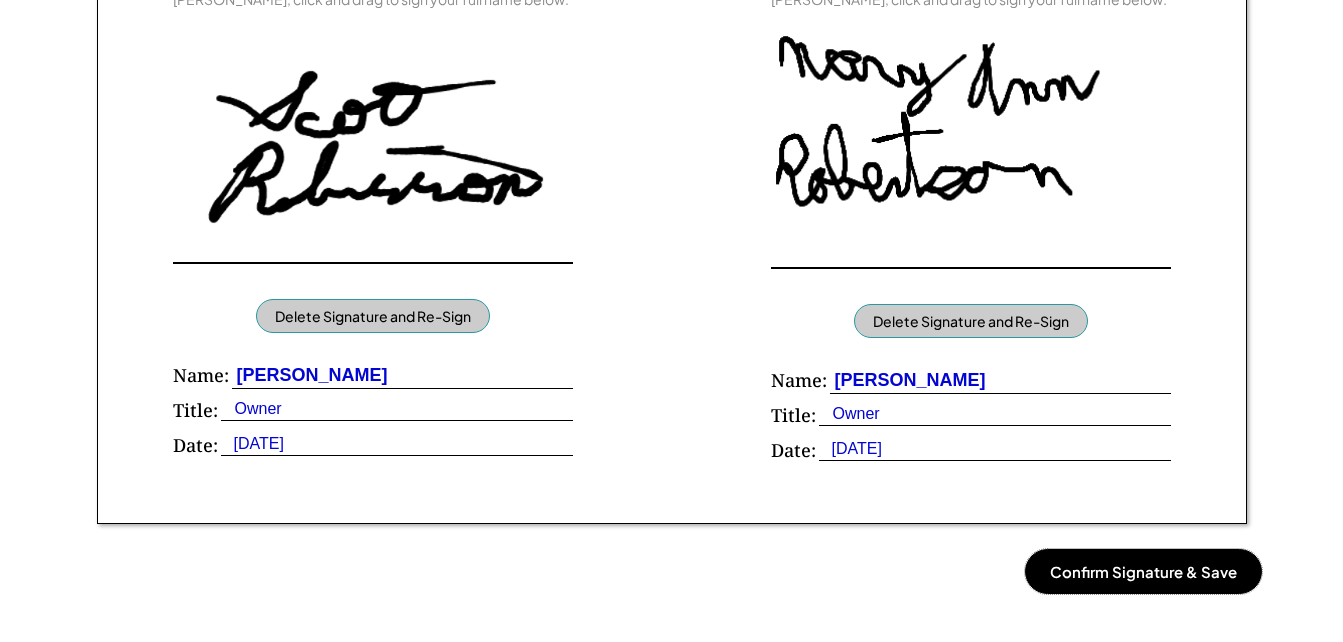 click on "Confirm Signature & Save" at bounding box center [1143, 571] 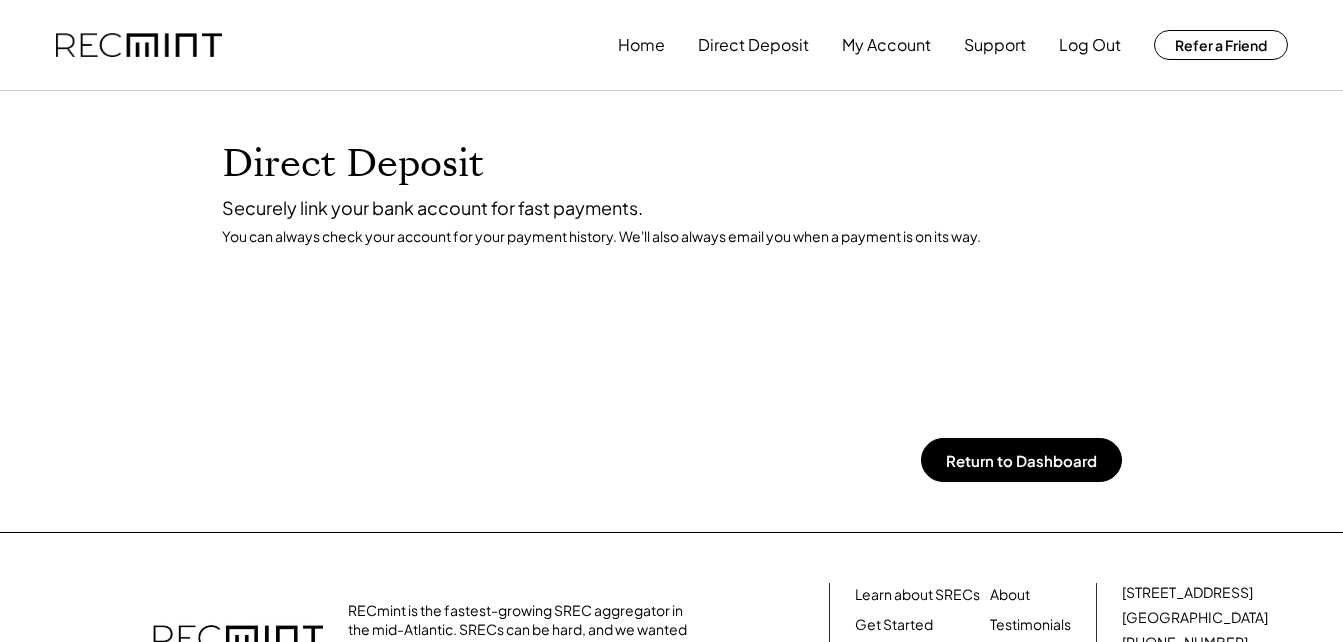 scroll, scrollTop: 0, scrollLeft: 0, axis: both 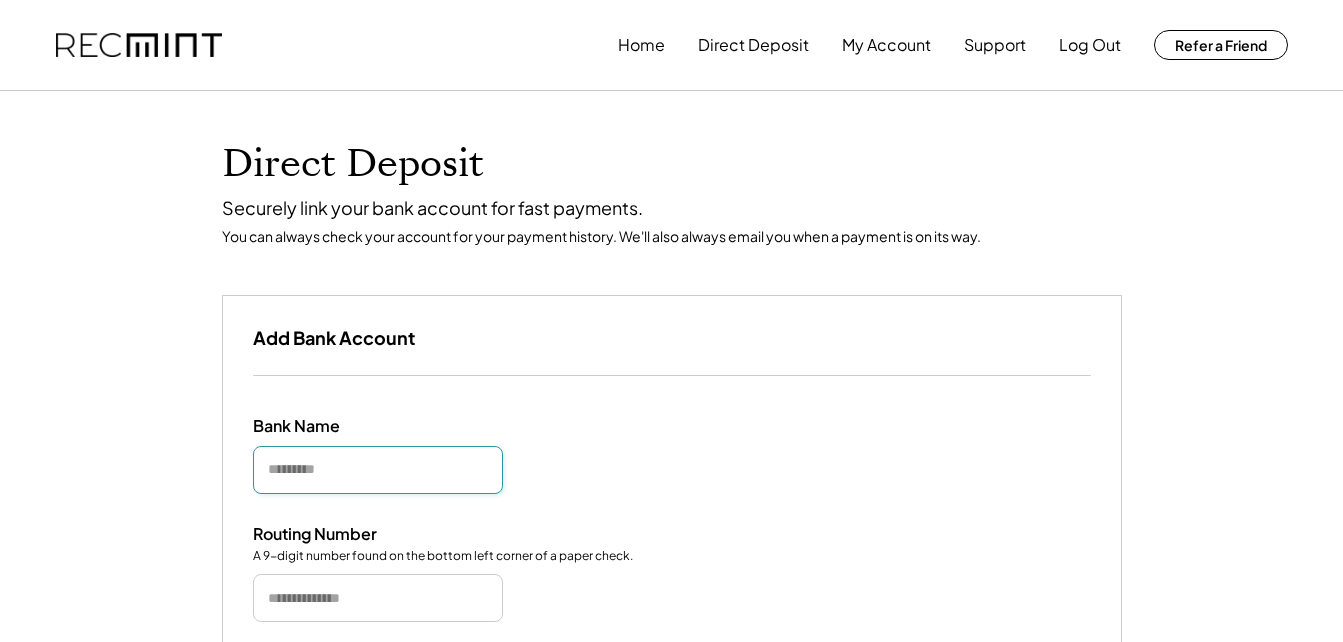 click at bounding box center [378, 470] 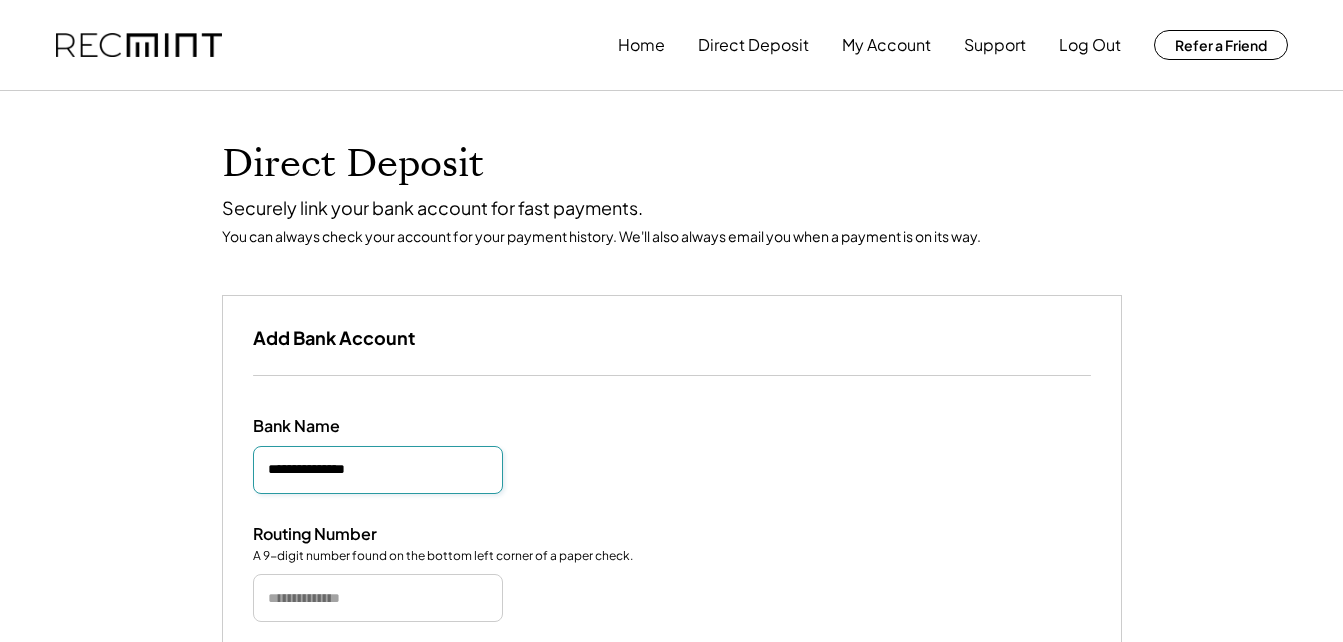 type on "**********" 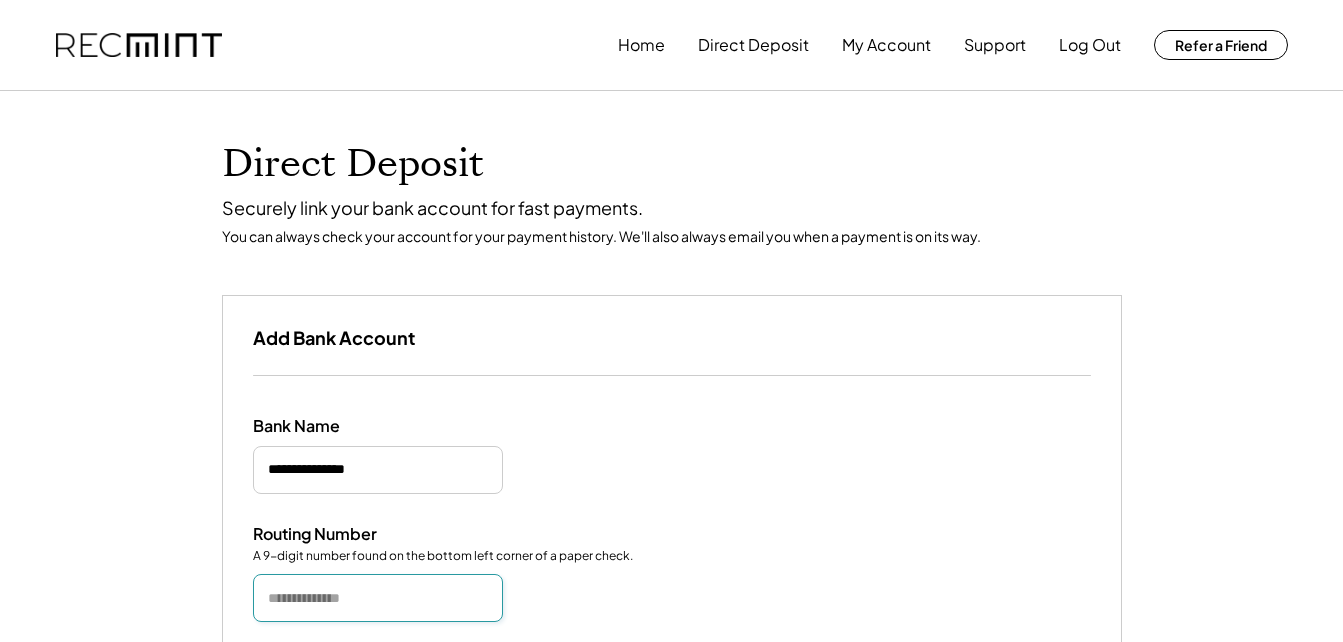 click at bounding box center [378, 598] 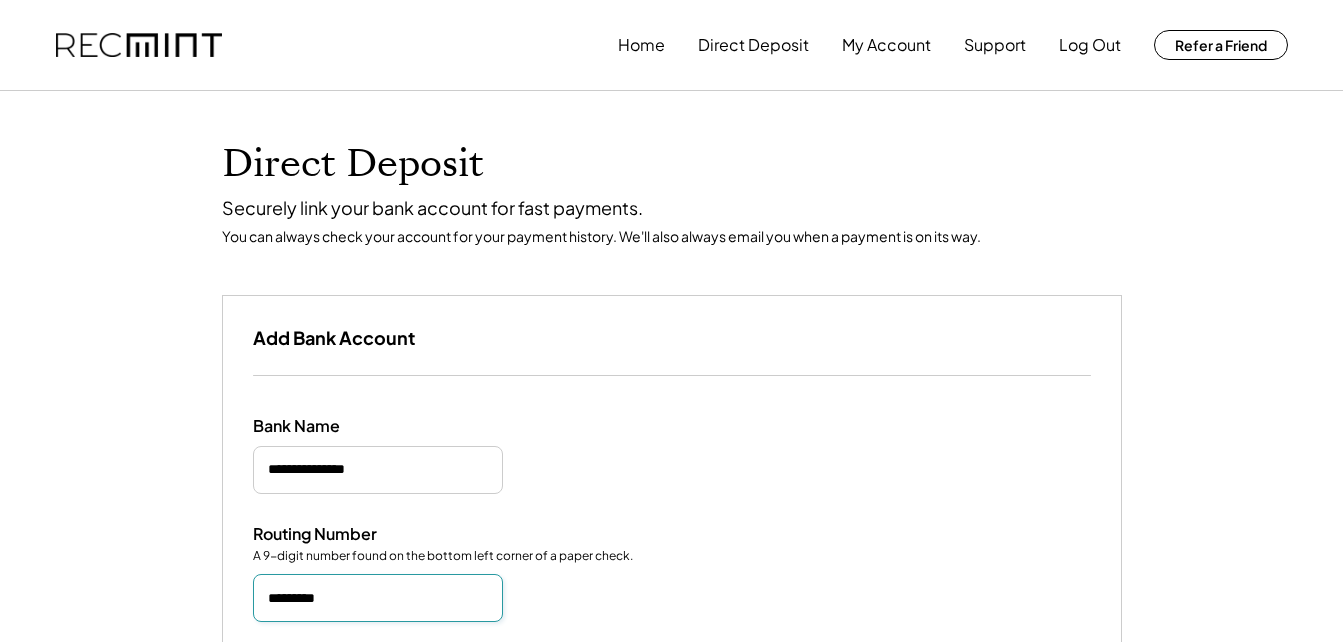scroll, scrollTop: 561, scrollLeft: 0, axis: vertical 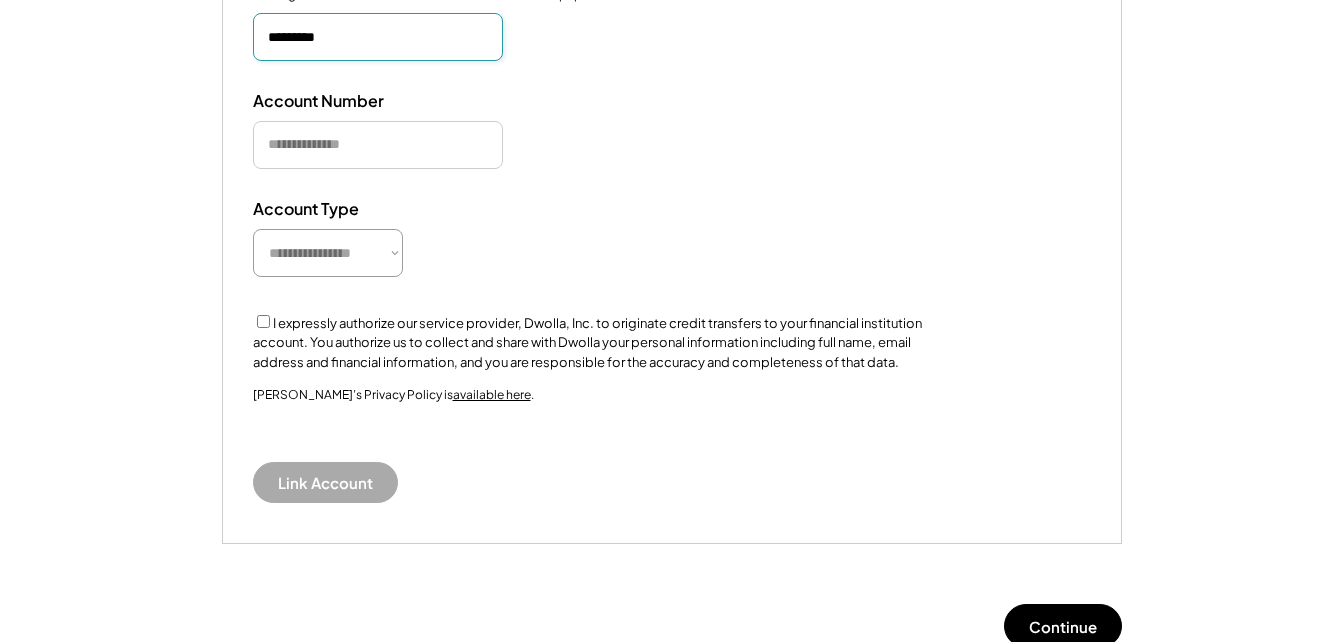 type on "*********" 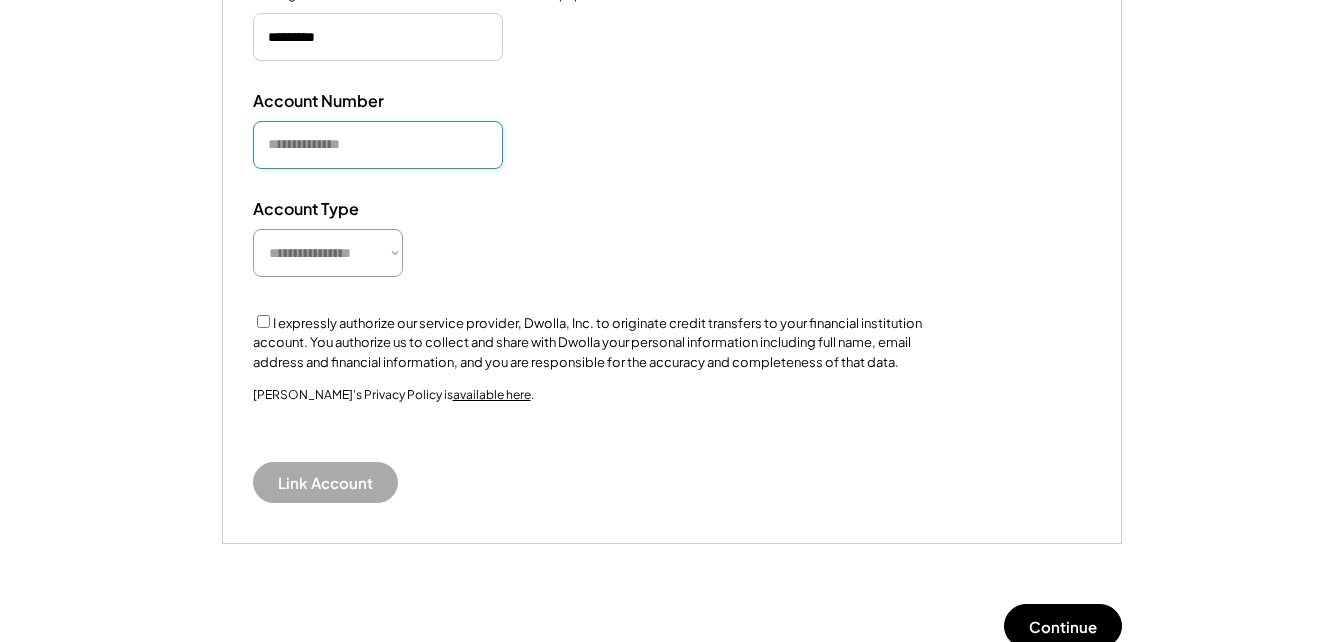 click at bounding box center [378, 145] 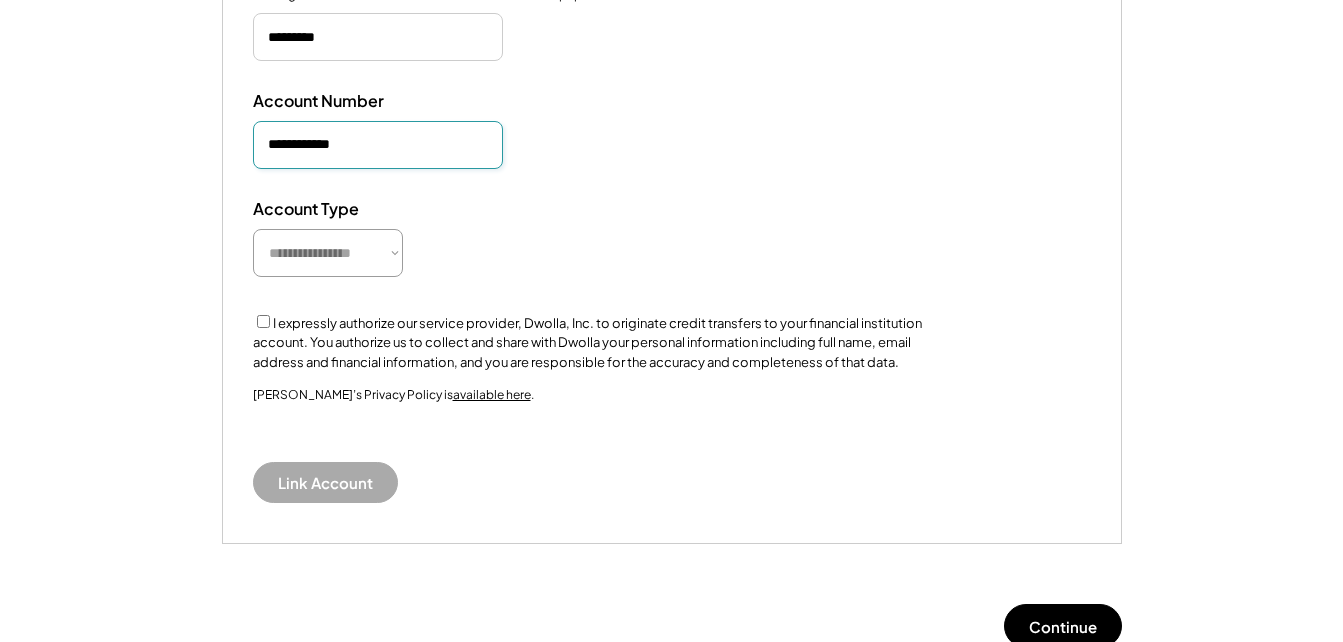type on "**********" 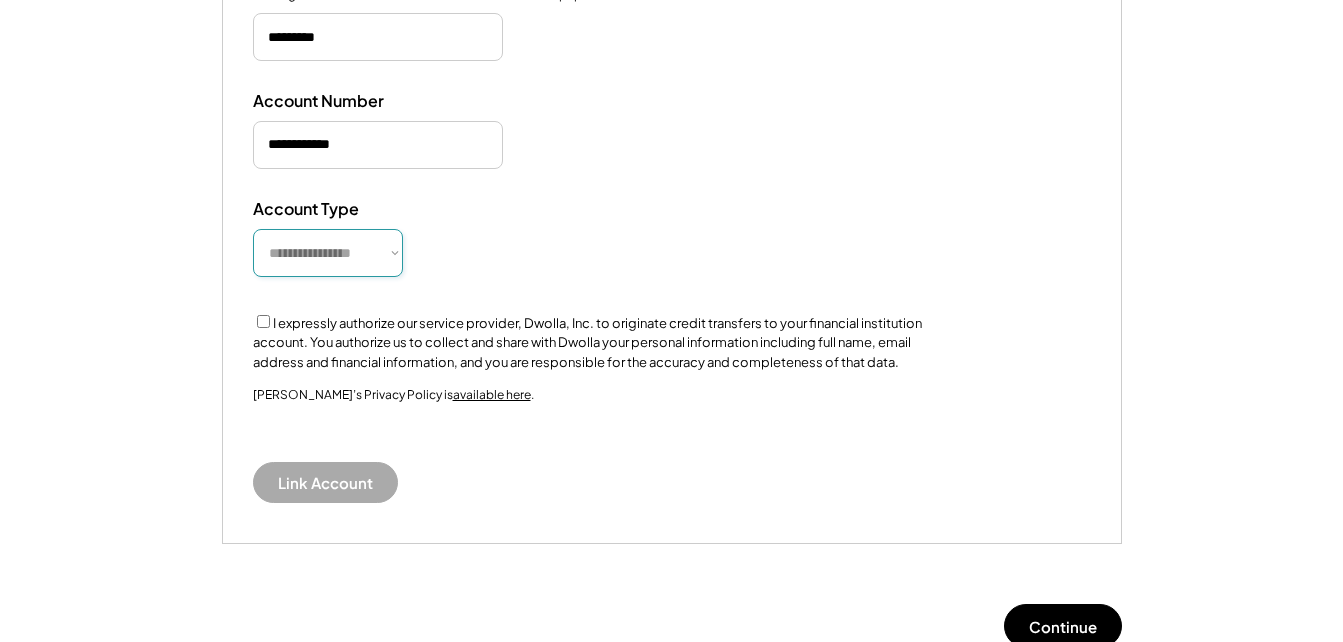 click on "**********" at bounding box center (328, 253) 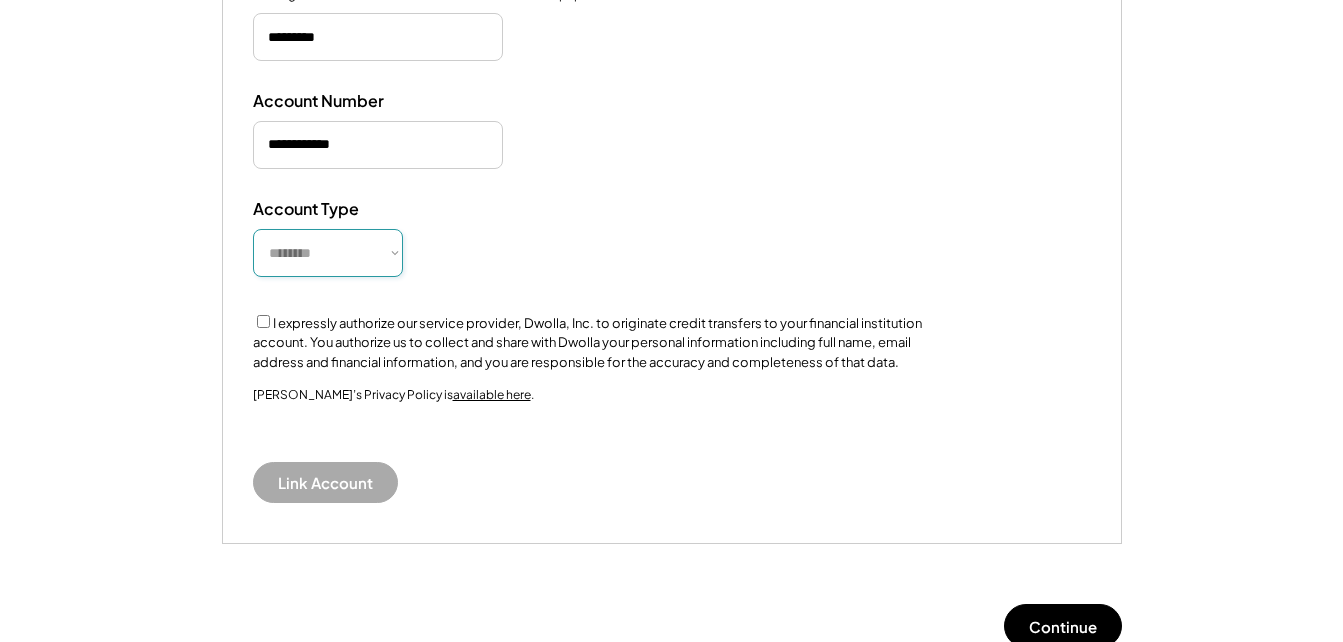 click on "**********" at bounding box center (328, 253) 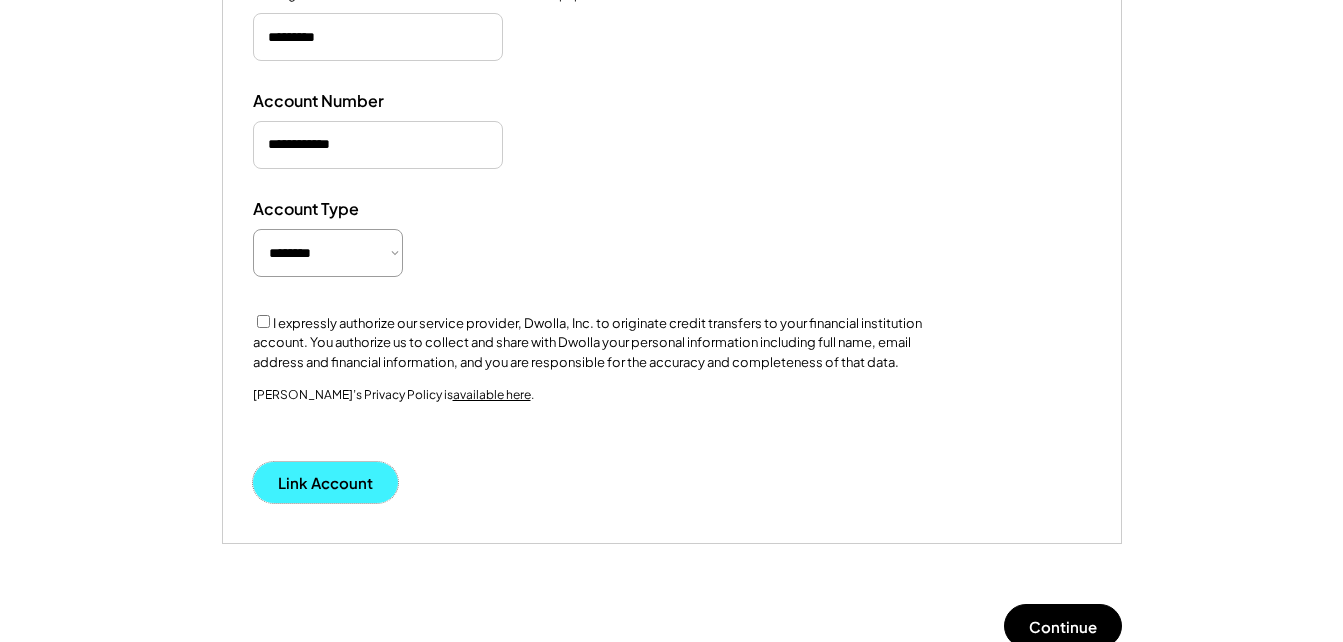 click on "Link Account" at bounding box center (325, 482) 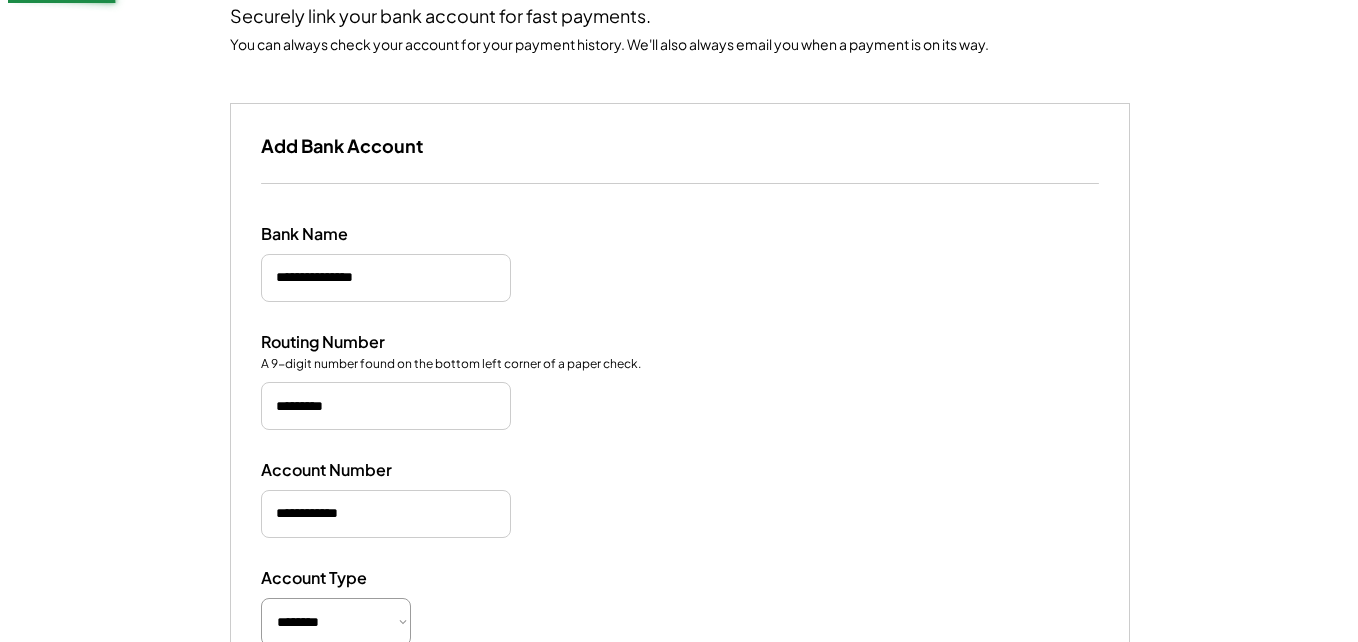 scroll, scrollTop: 141, scrollLeft: 0, axis: vertical 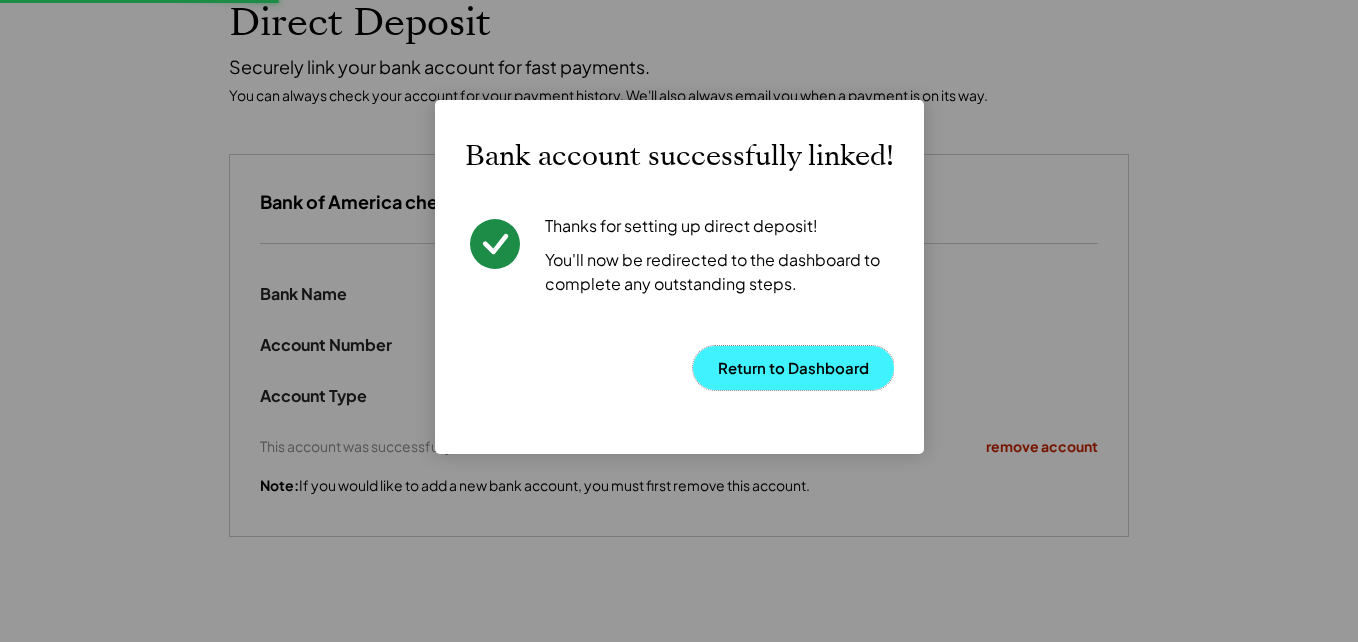 click on "Return to Dashboard" at bounding box center (793, 368) 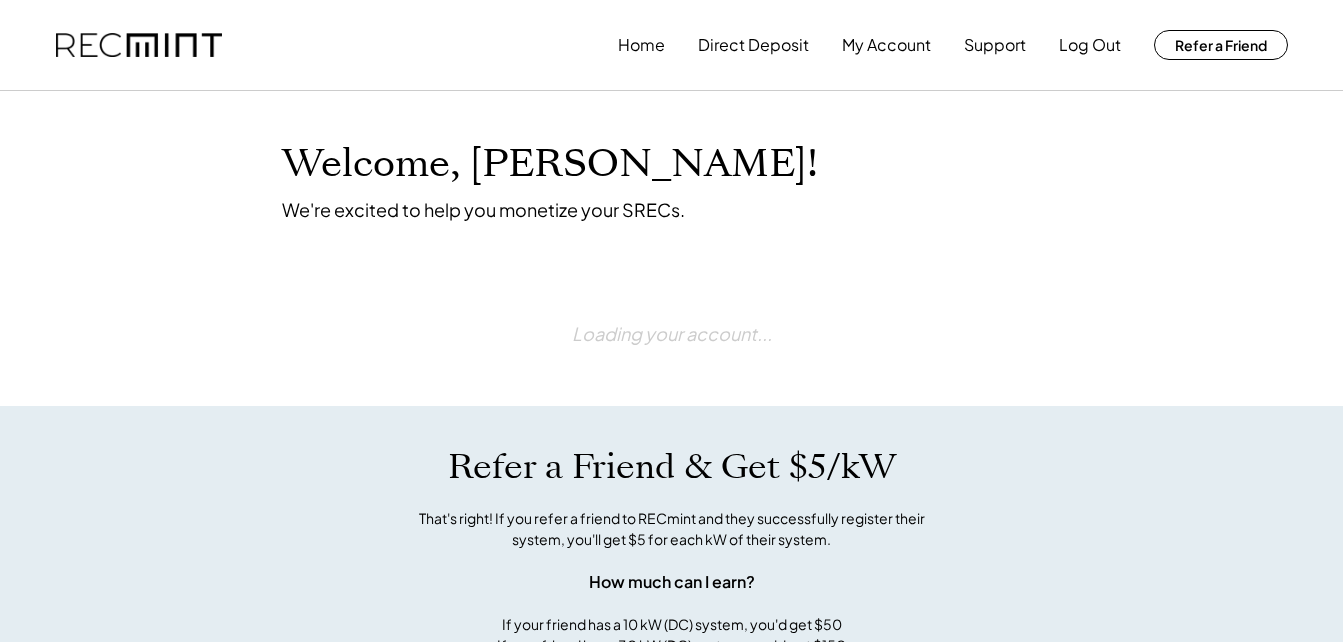 scroll, scrollTop: 0, scrollLeft: 0, axis: both 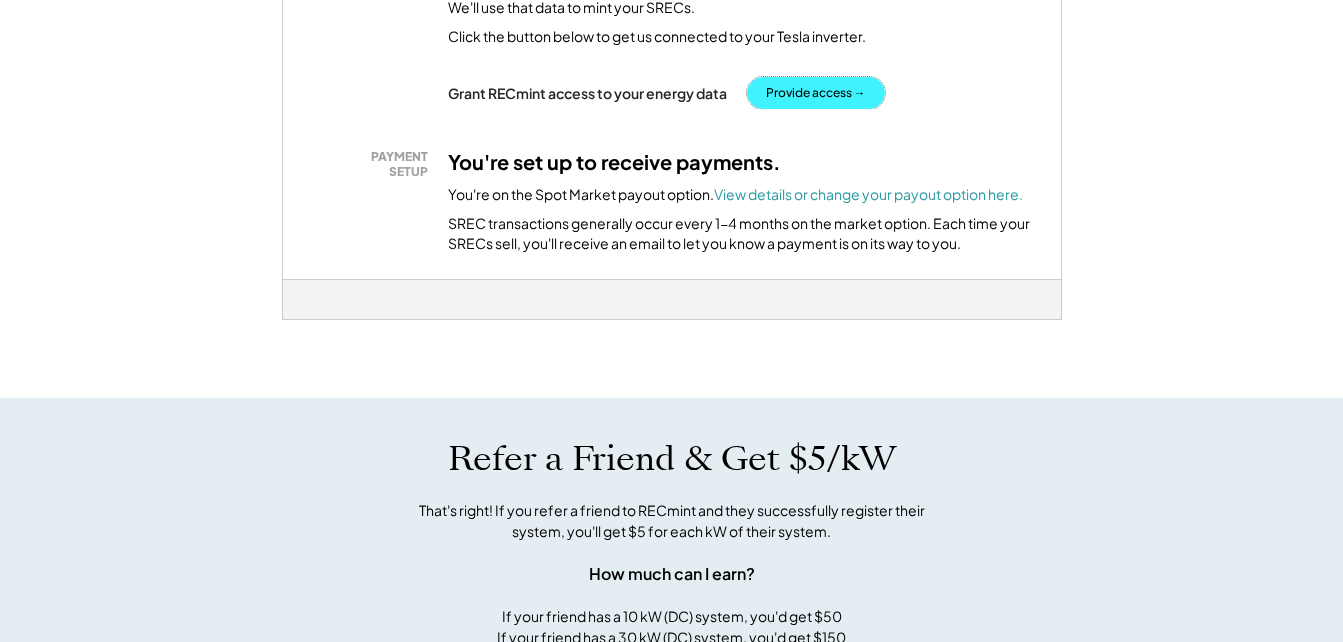 click on "Provide access →" at bounding box center (816, 93) 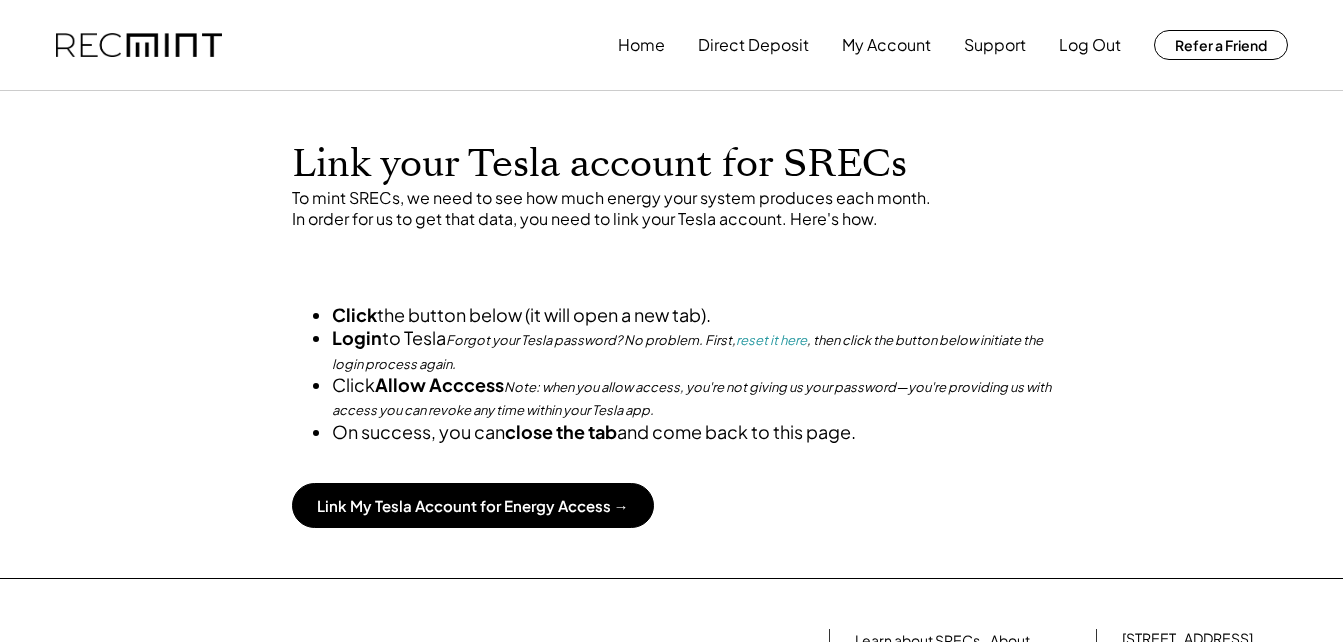 scroll, scrollTop: 0, scrollLeft: 0, axis: both 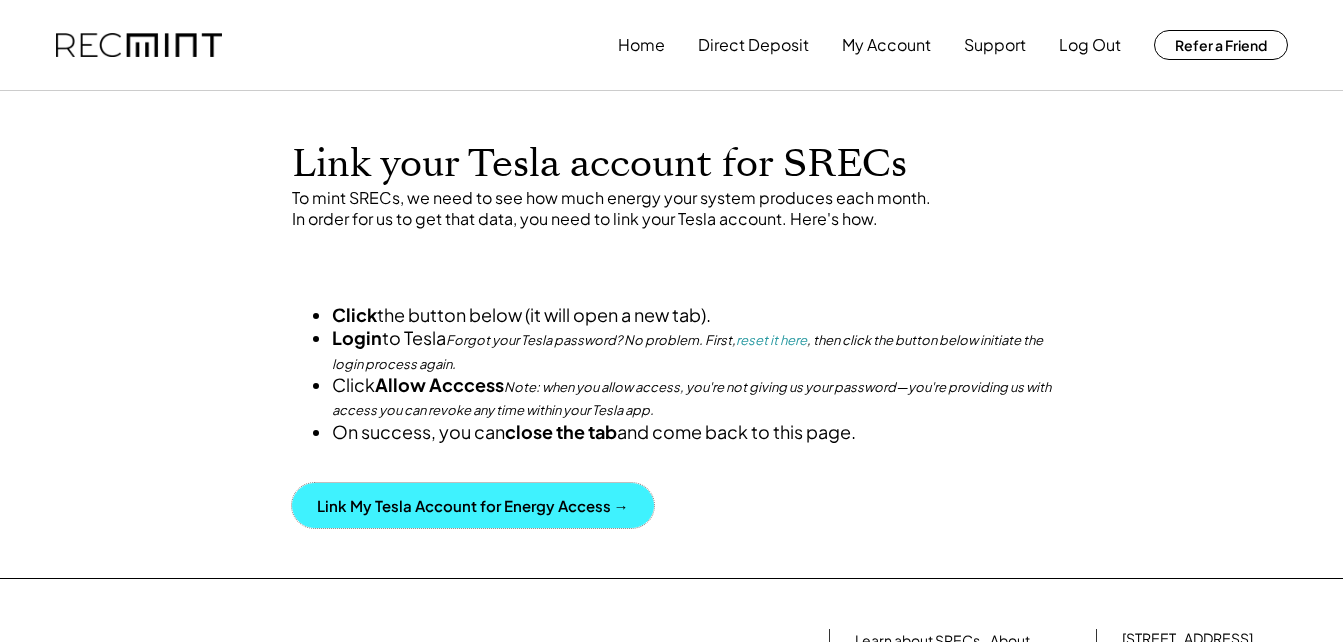 click on "Link My Tesla Account for Energy Access →" at bounding box center (473, 505) 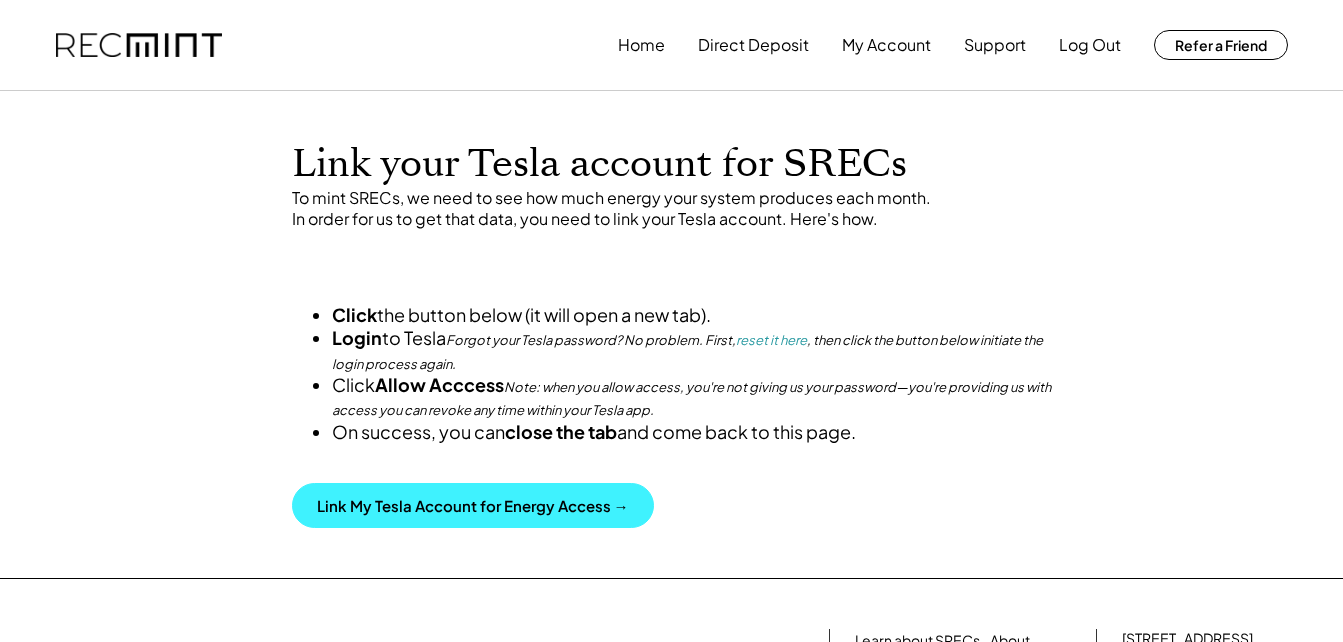 scroll, scrollTop: 0, scrollLeft: 0, axis: both 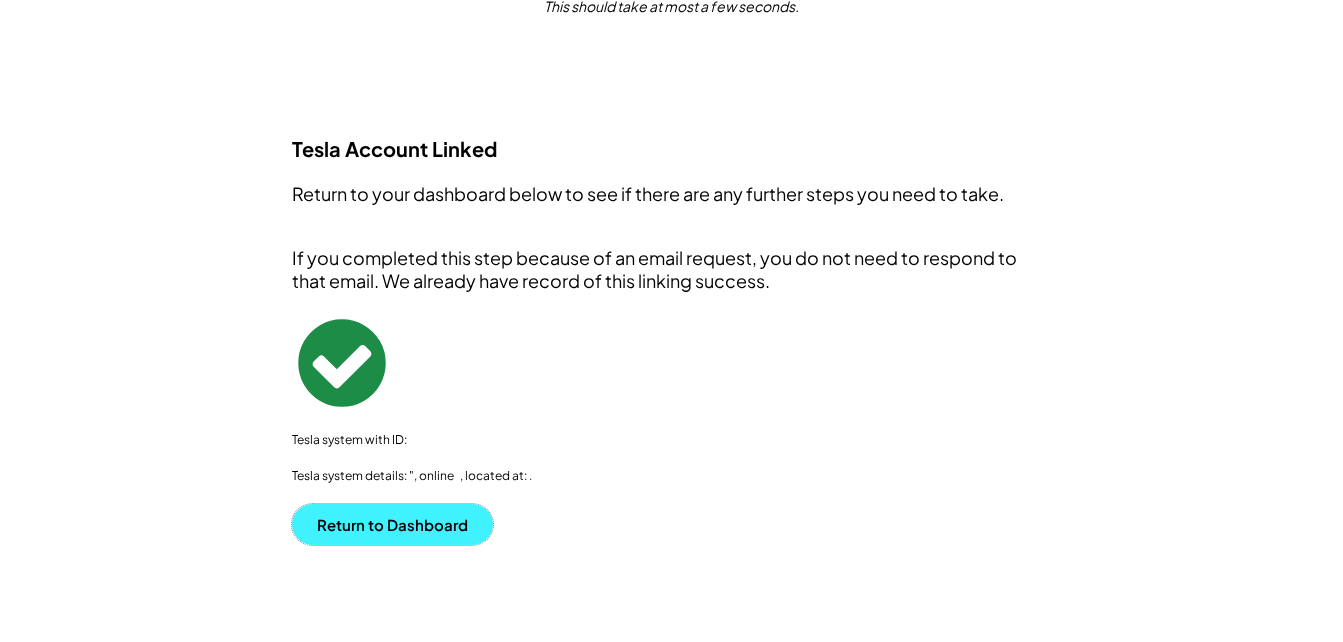 click on "Return to Dashboard" at bounding box center (392, 524) 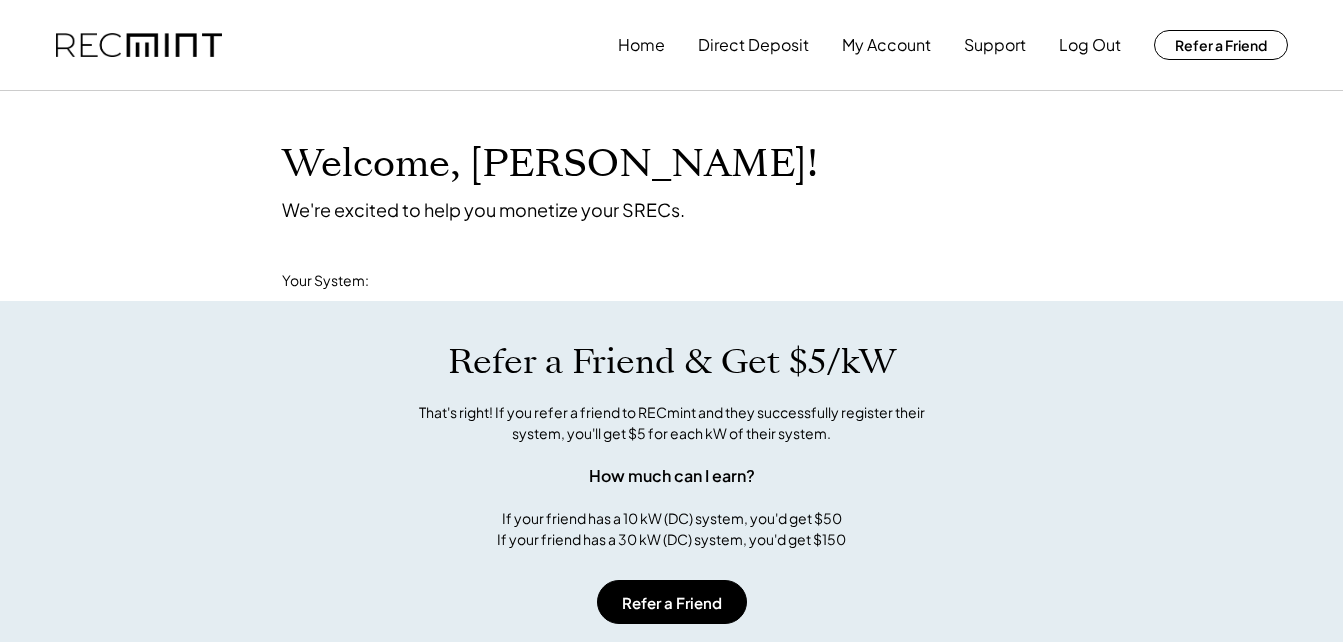 scroll, scrollTop: 0, scrollLeft: 0, axis: both 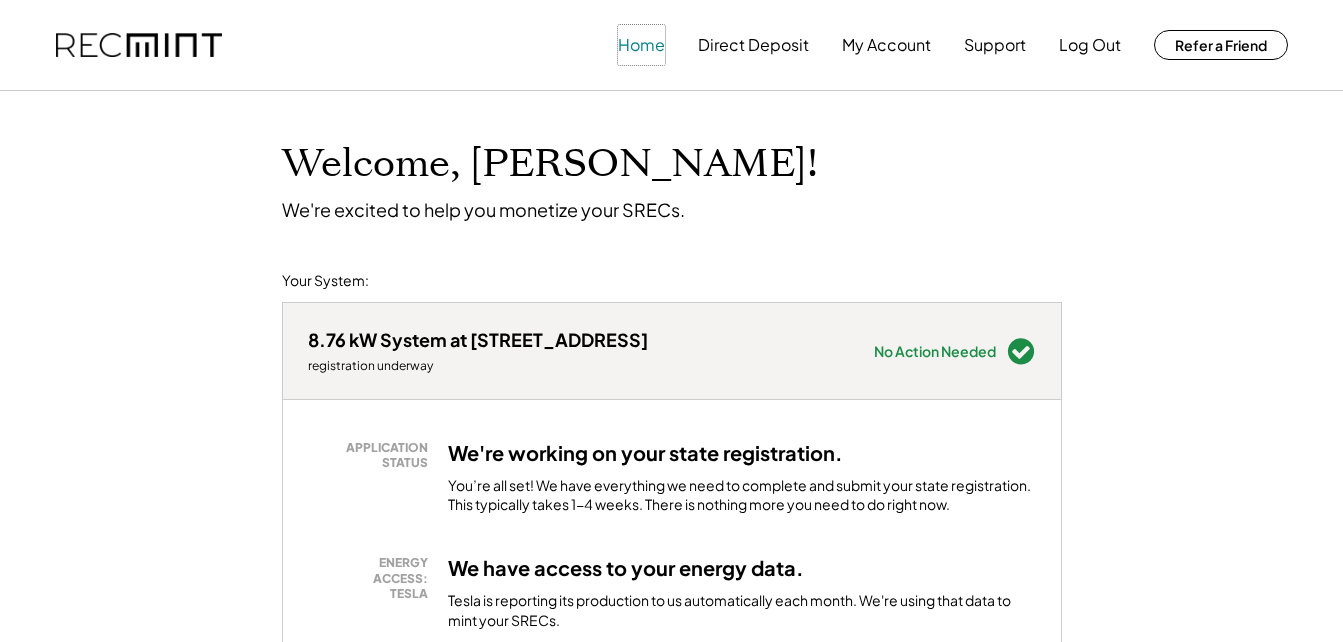click on "Home" at bounding box center [641, 45] 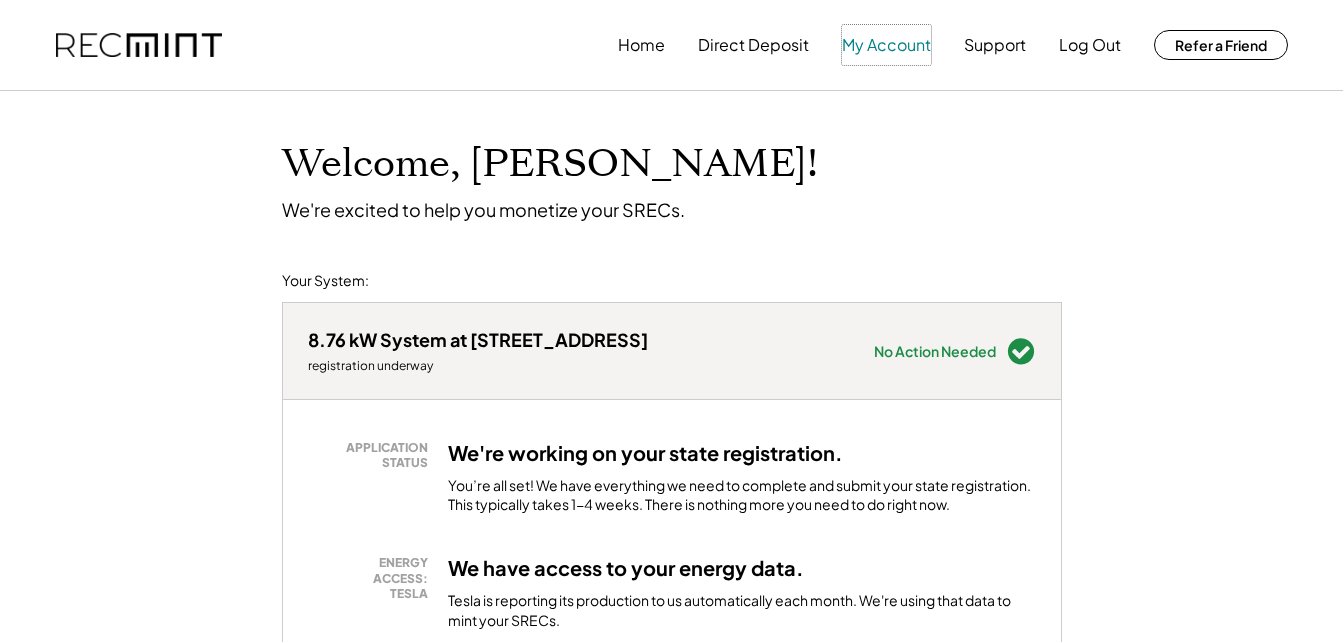 click on "My Account" at bounding box center (886, 45) 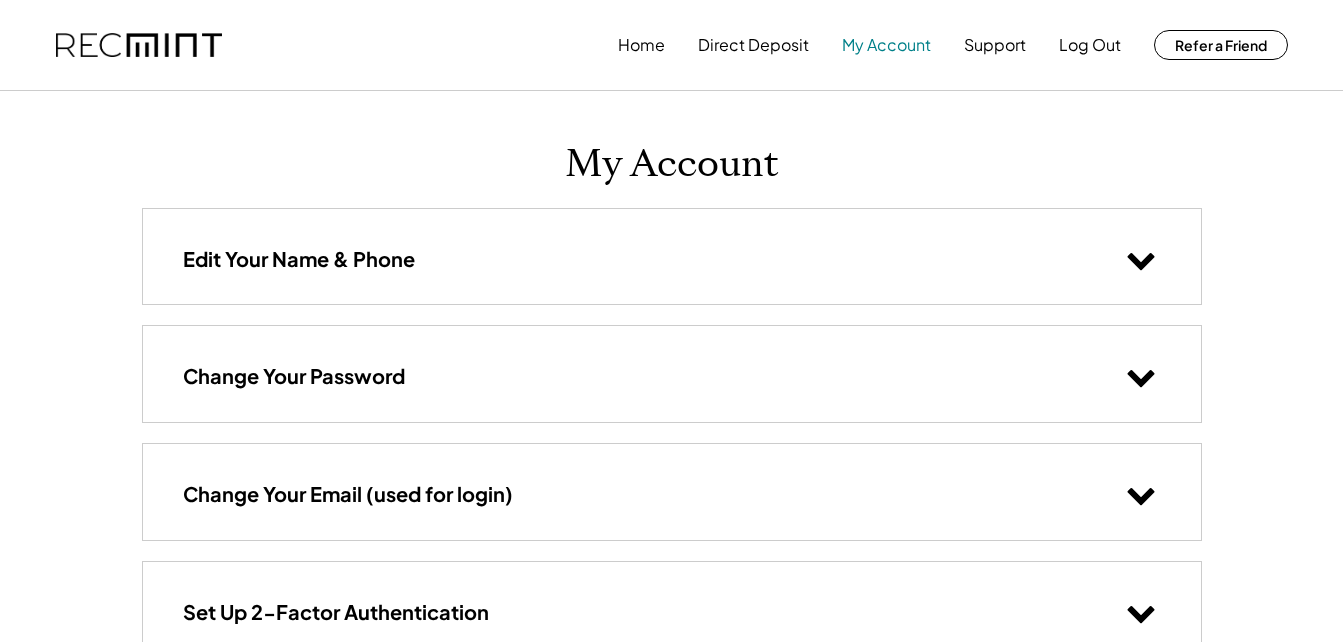 scroll, scrollTop: 0, scrollLeft: 0, axis: both 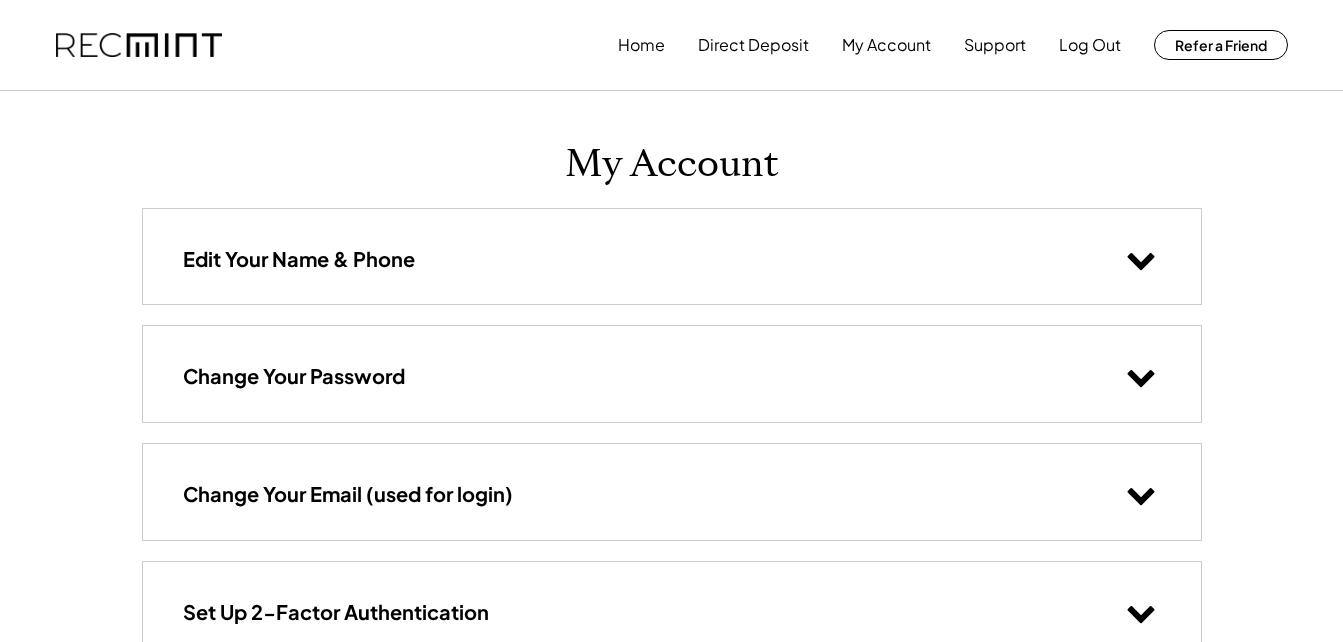 click 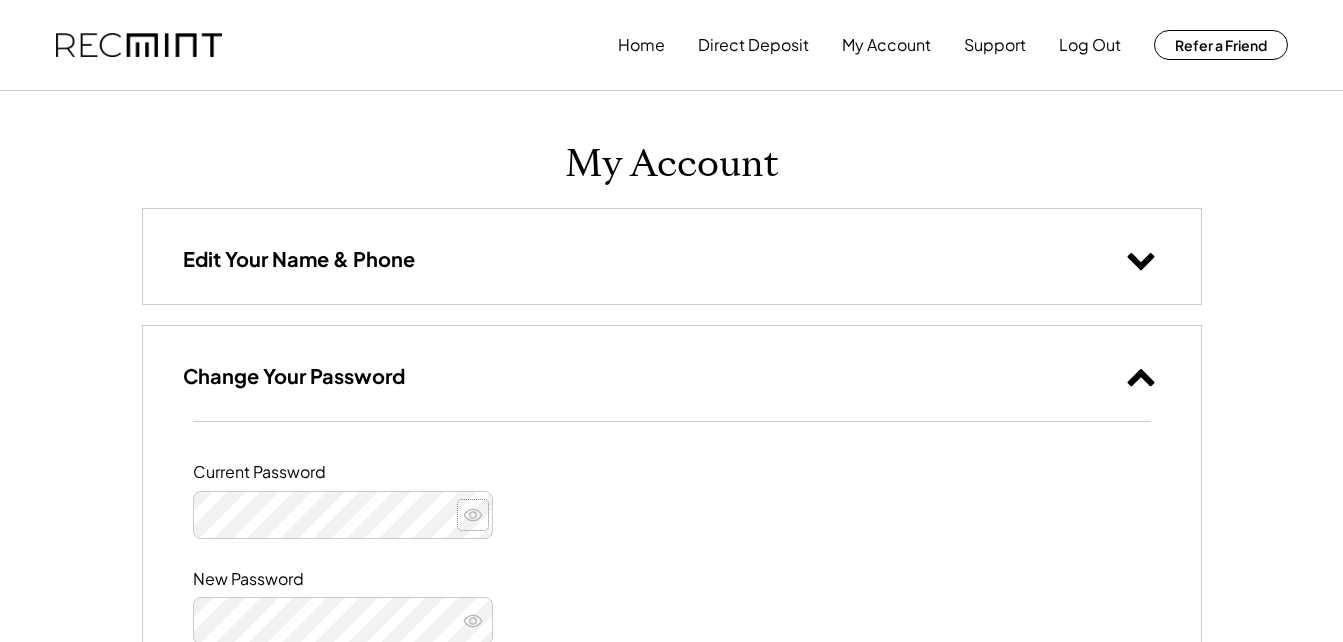 click 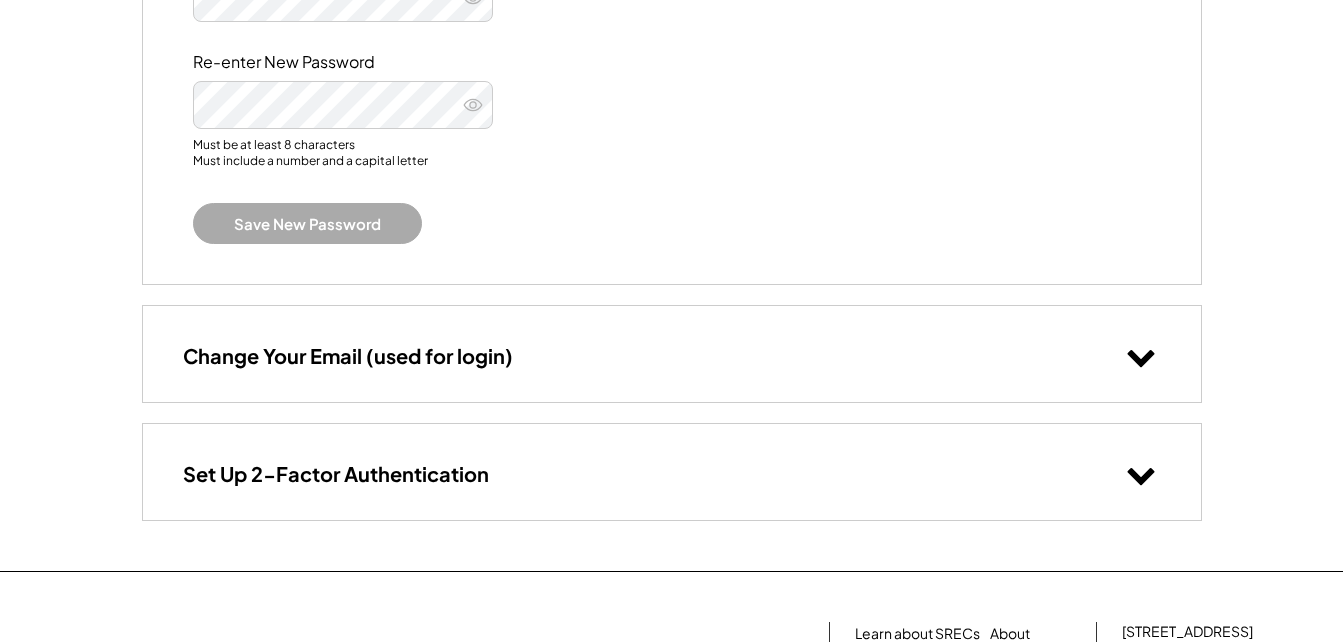 scroll, scrollTop: 192, scrollLeft: 0, axis: vertical 